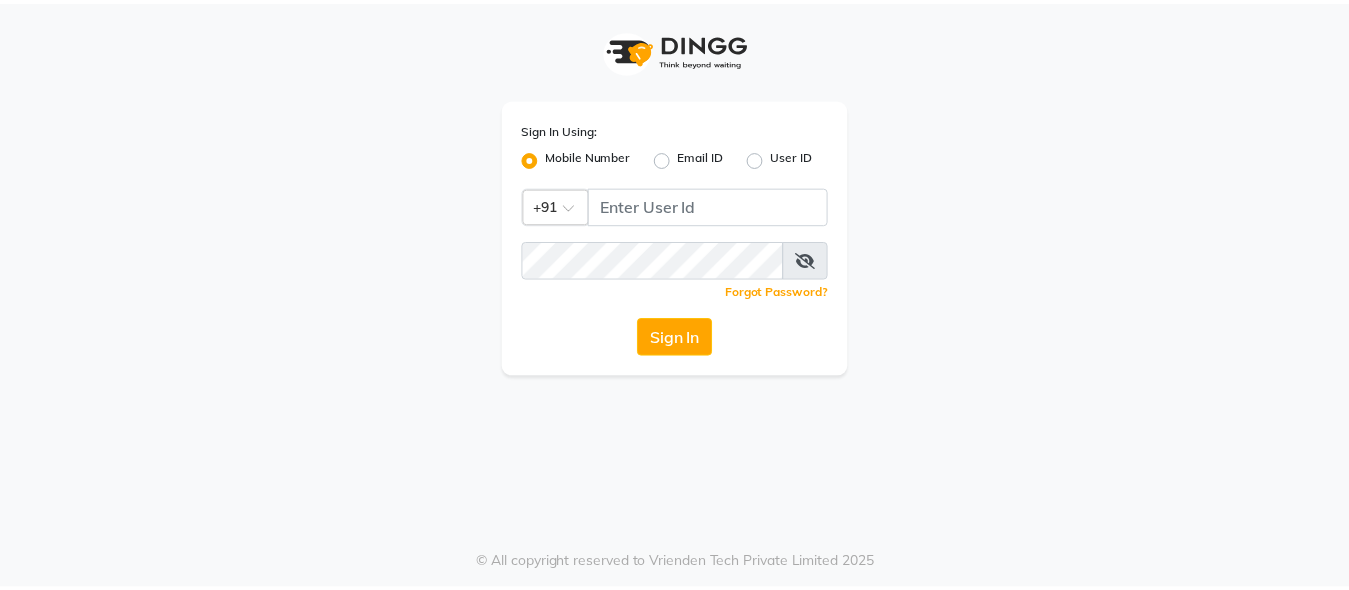 scroll, scrollTop: 0, scrollLeft: 0, axis: both 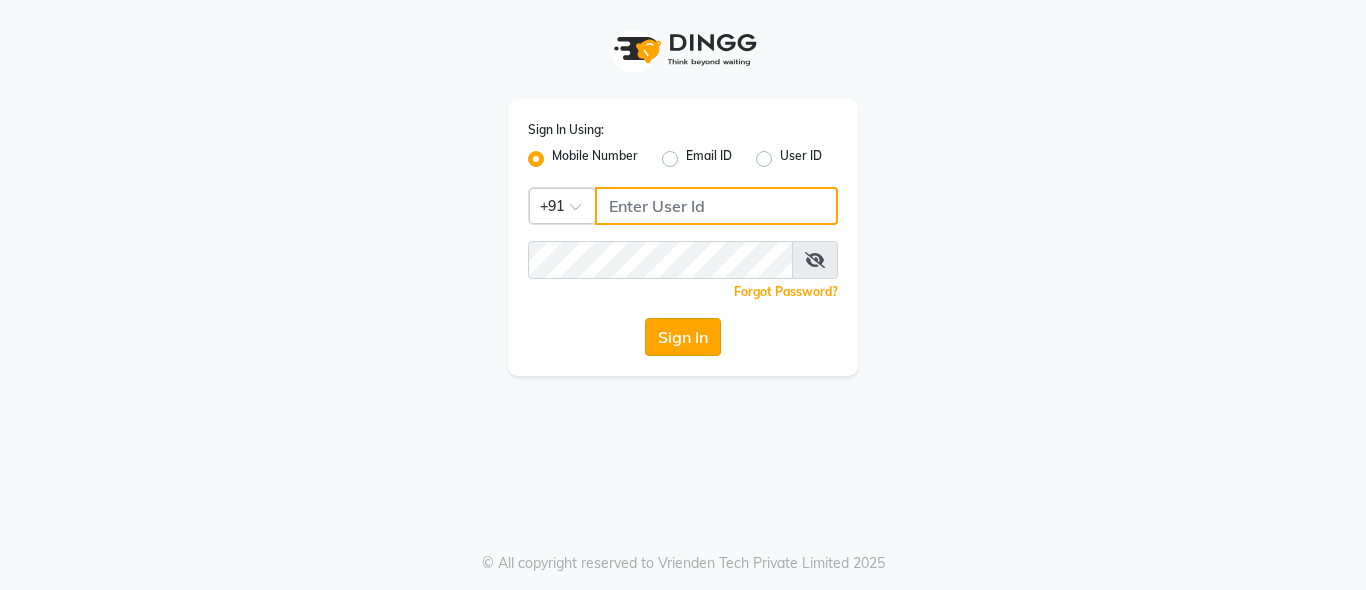 type on "[PHONE]" 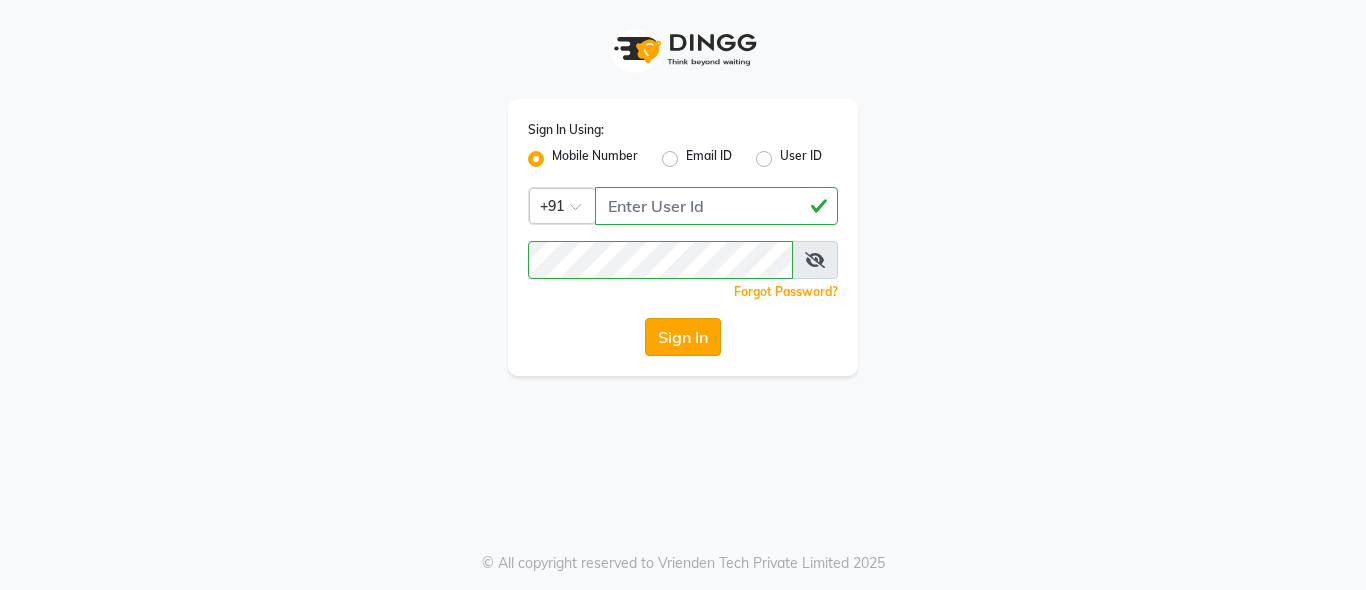 click on "Sign In" 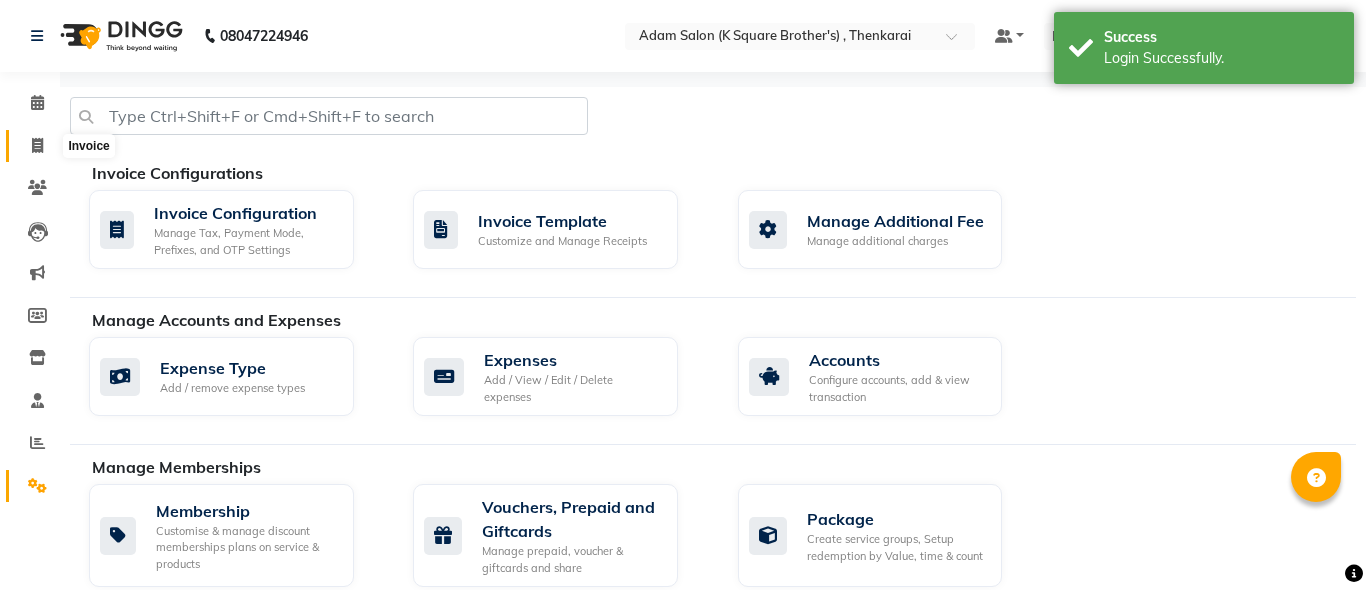 select on "en" 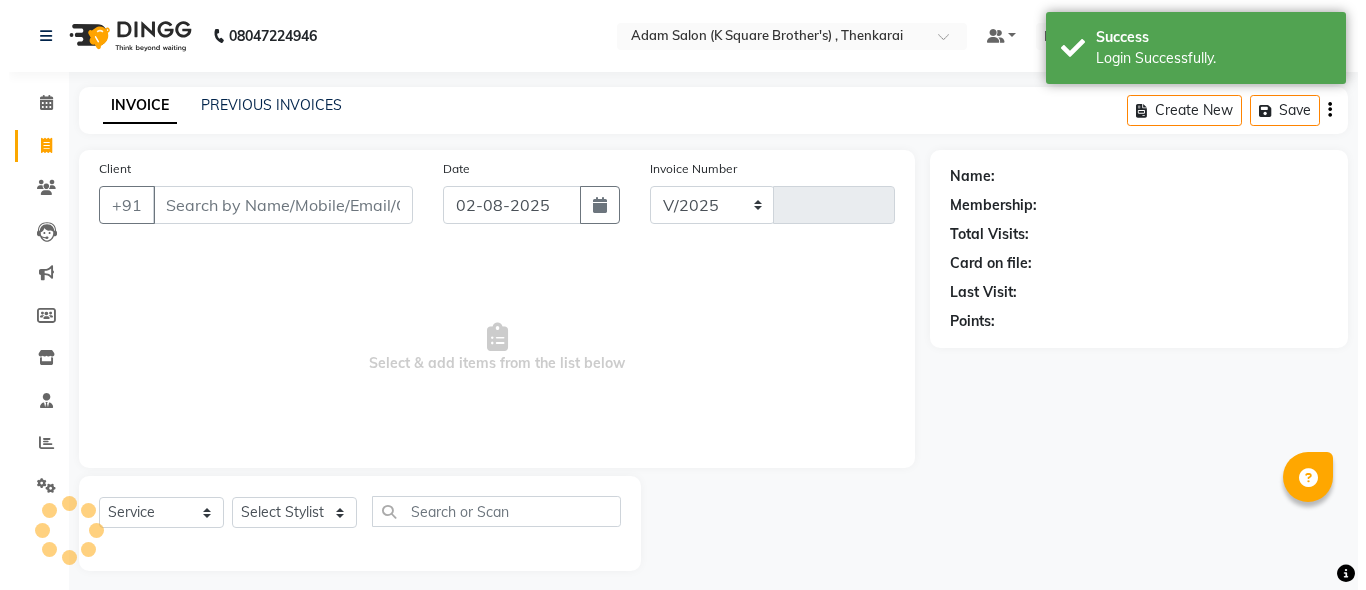 scroll, scrollTop: 11, scrollLeft: 0, axis: vertical 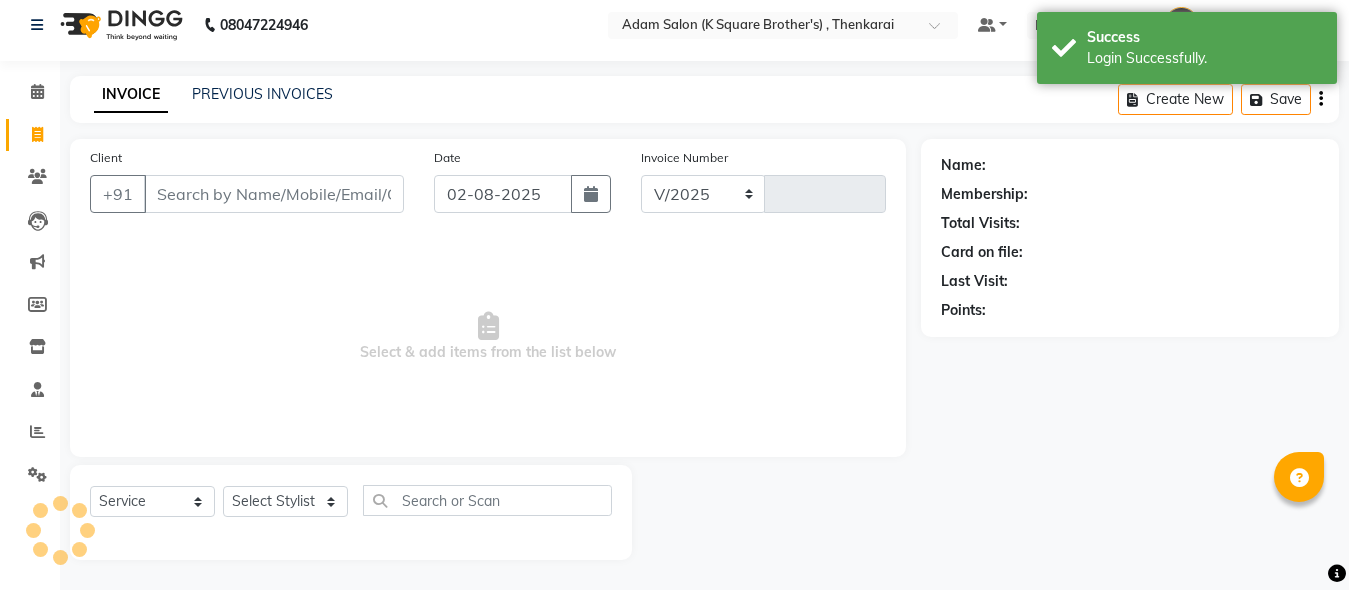 select on "8195" 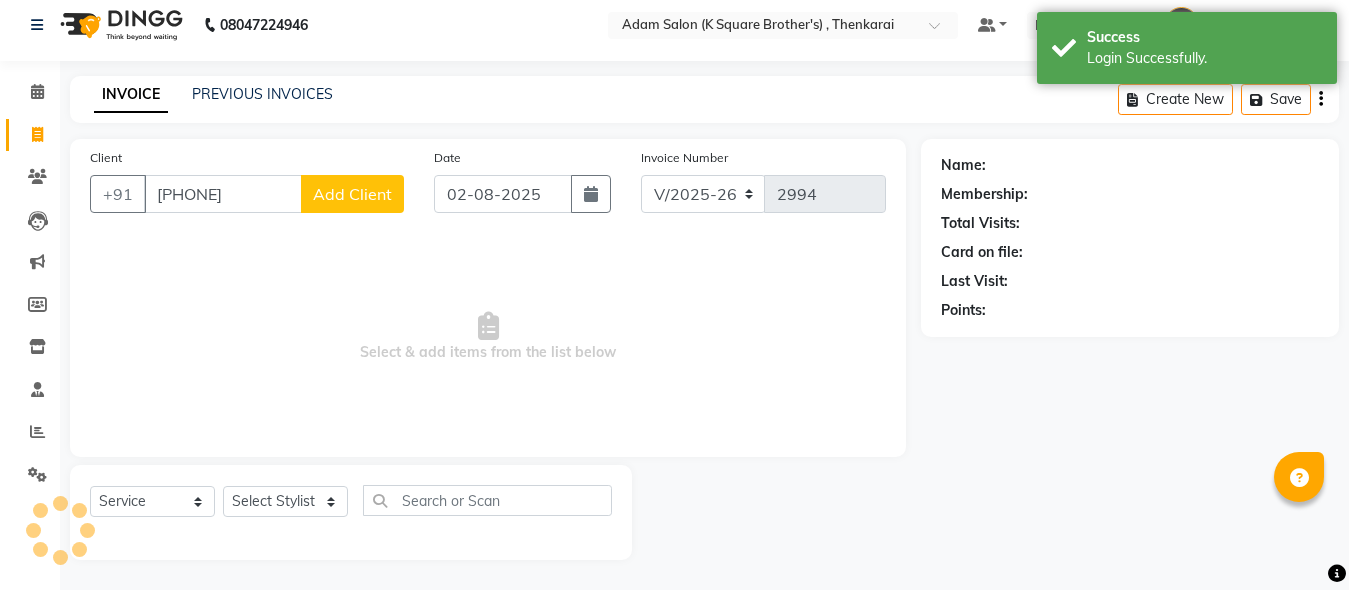 type on "[PHONE]" 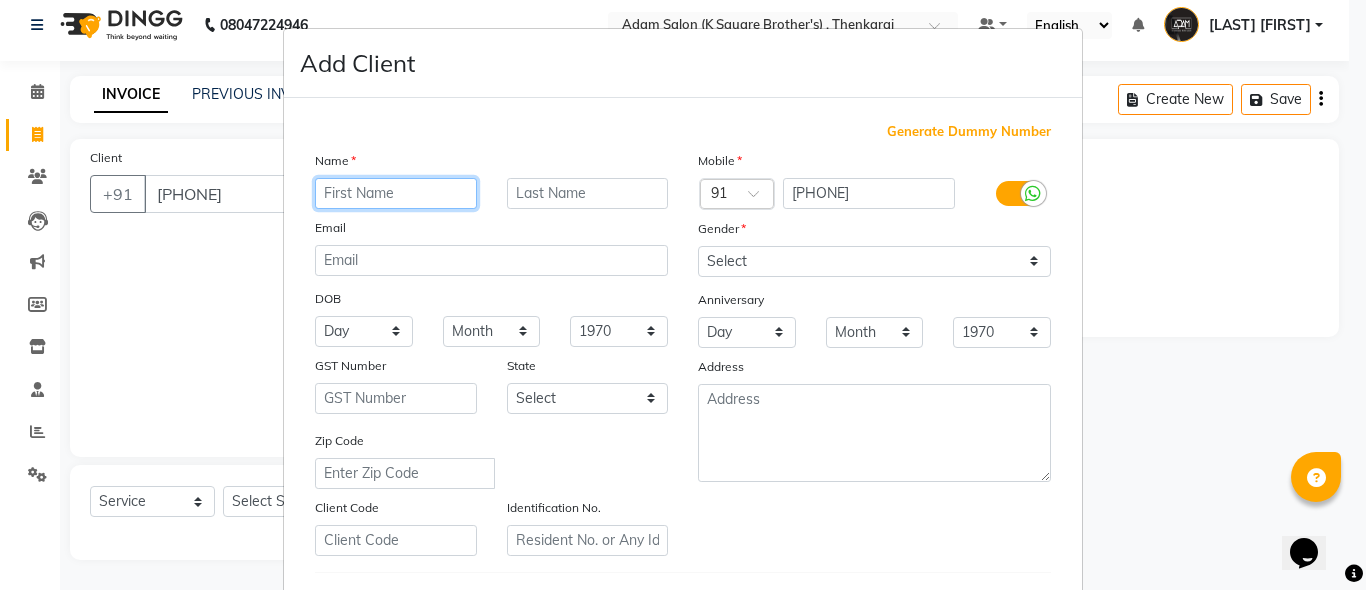 scroll, scrollTop: 0, scrollLeft: 0, axis: both 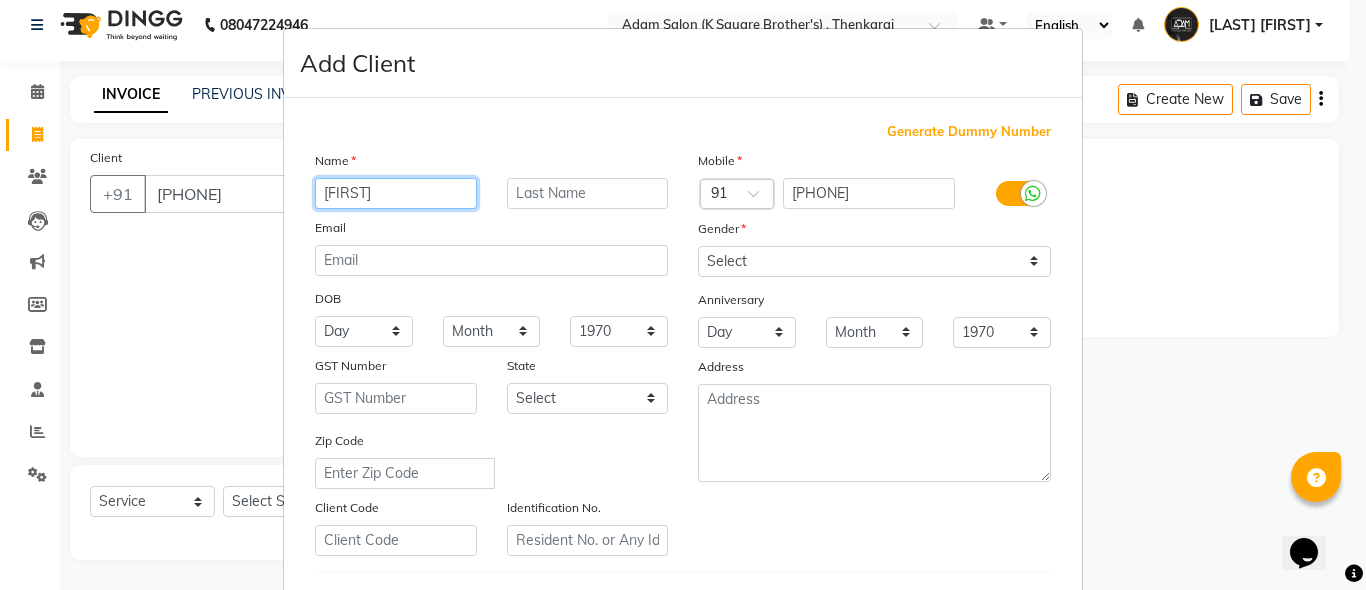 type on "[FIRST]" 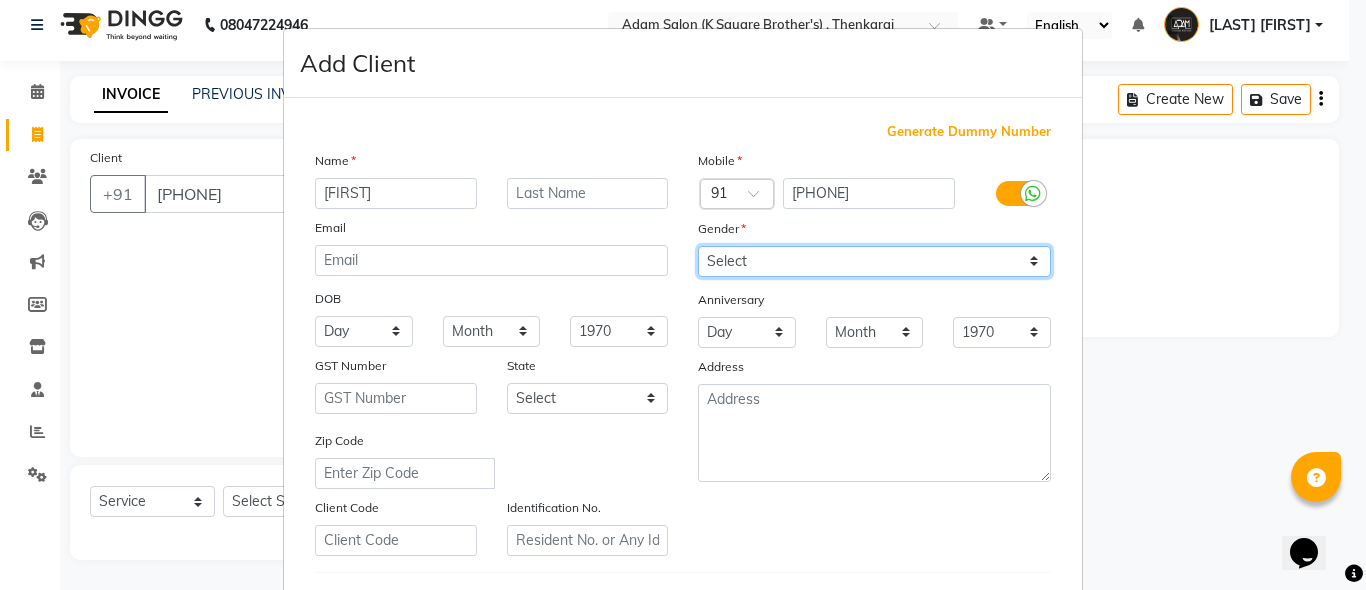 drag, startPoint x: 717, startPoint y: 259, endPoint x: 754, endPoint y: 260, distance: 37.01351 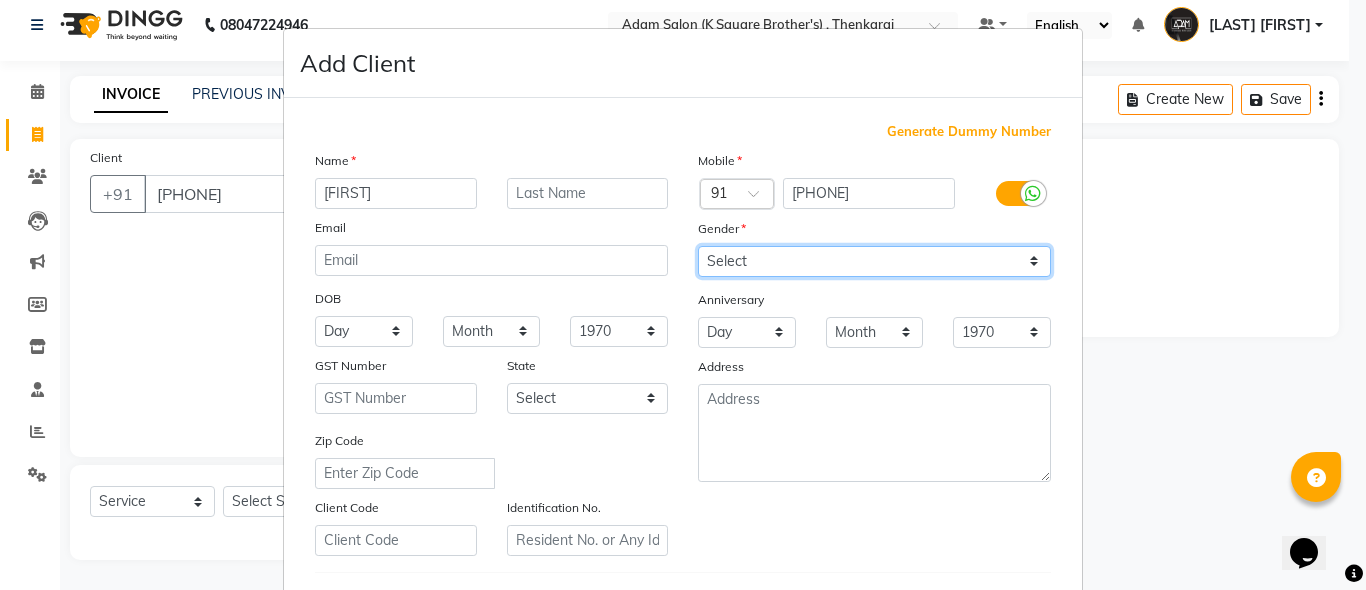 click on "Select Male Female Other Prefer Not To Say" at bounding box center (874, 261) 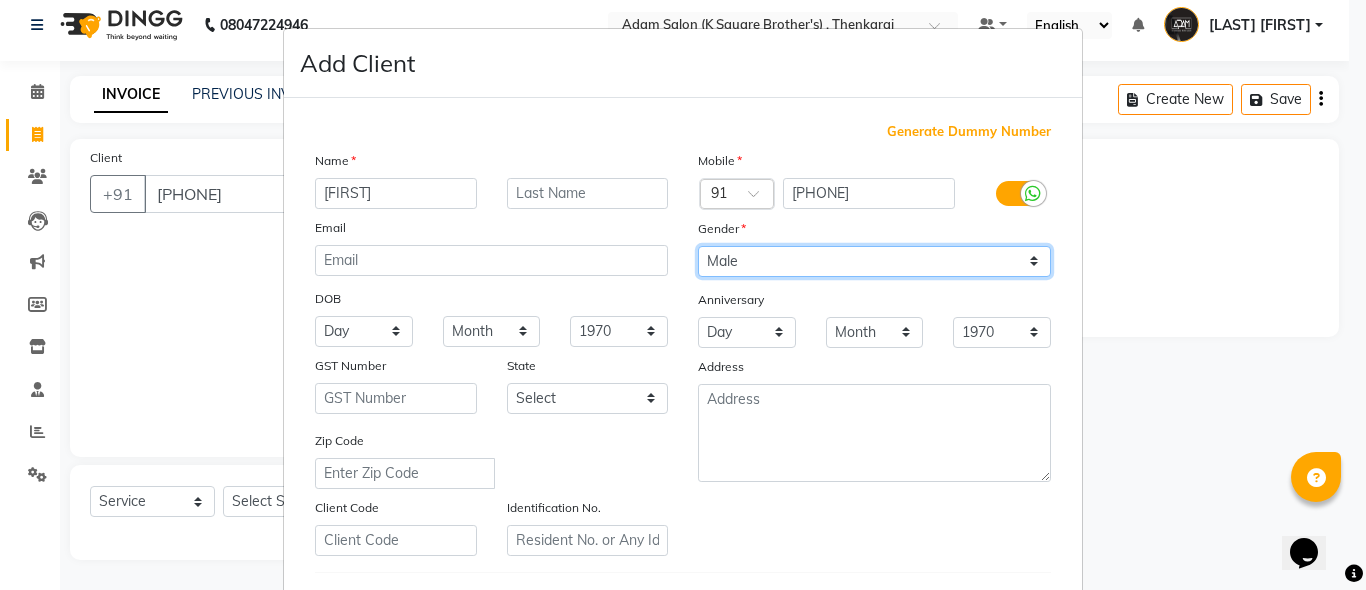click on "Select Male Female Other Prefer Not To Say" at bounding box center [874, 261] 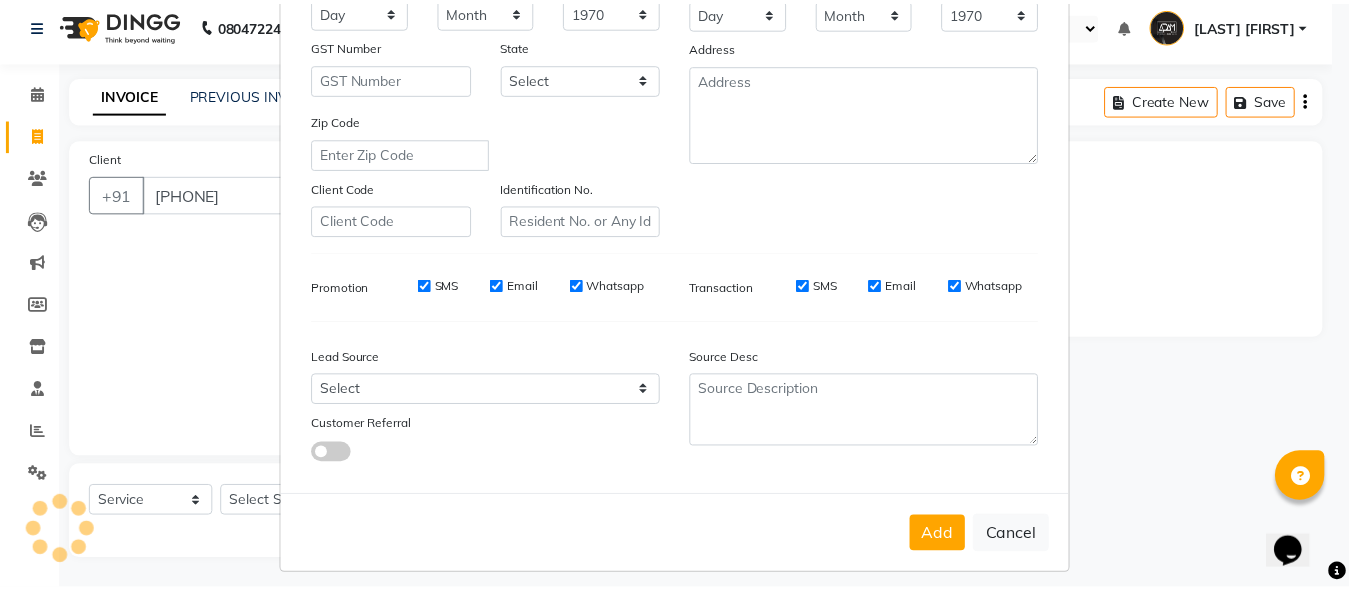scroll, scrollTop: 333, scrollLeft: 0, axis: vertical 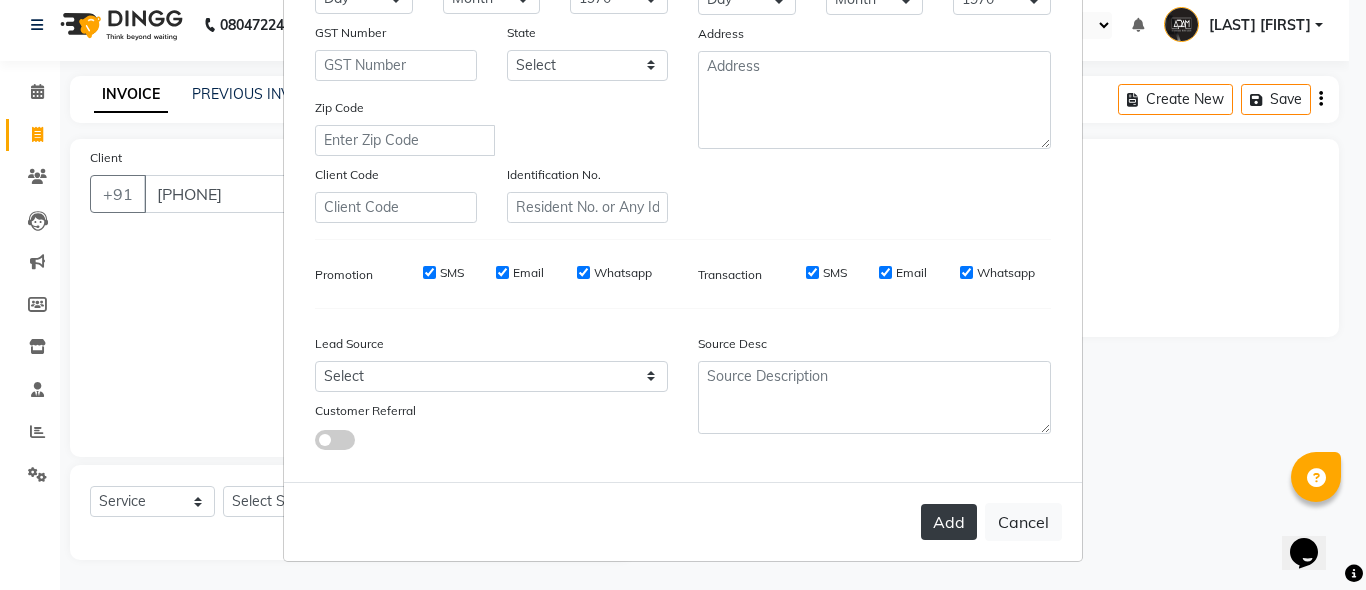 click on "Add" at bounding box center (949, 522) 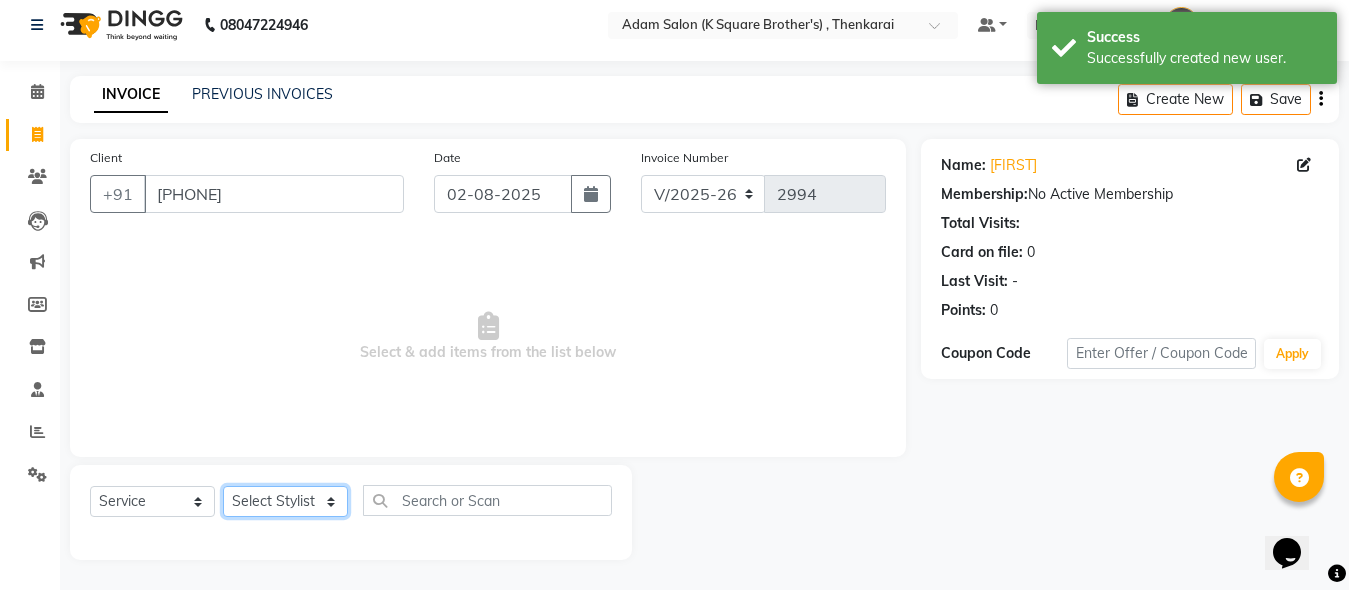 click on "Select Stylist [FIRST] [LAST] [FIRST] [LAST] [FIRST] [LAST]" 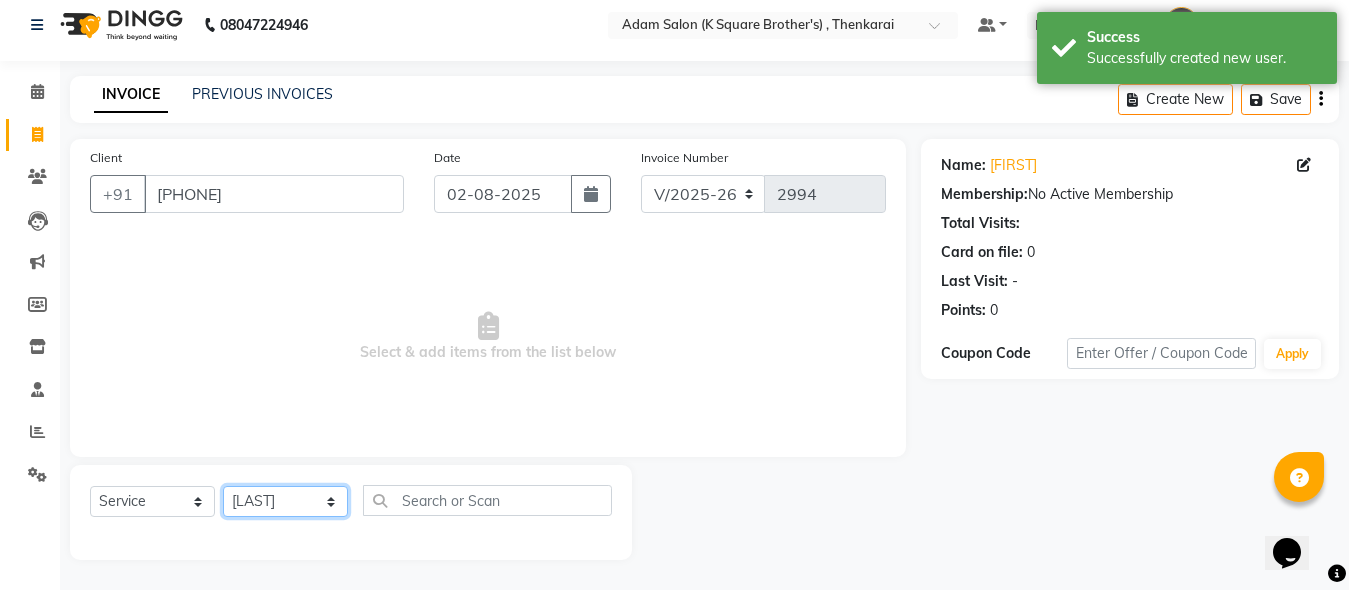 click on "Select Stylist [FIRST] [LAST] [FIRST] [LAST] [FIRST] [LAST]" 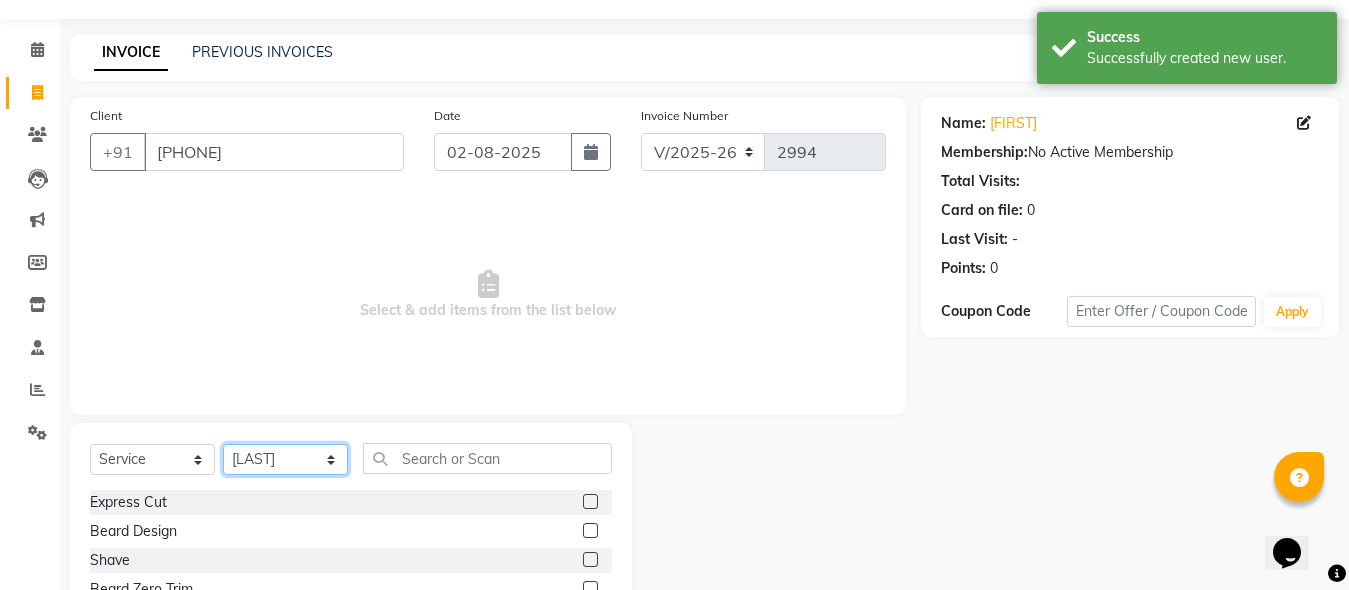 scroll, scrollTop: 211, scrollLeft: 0, axis: vertical 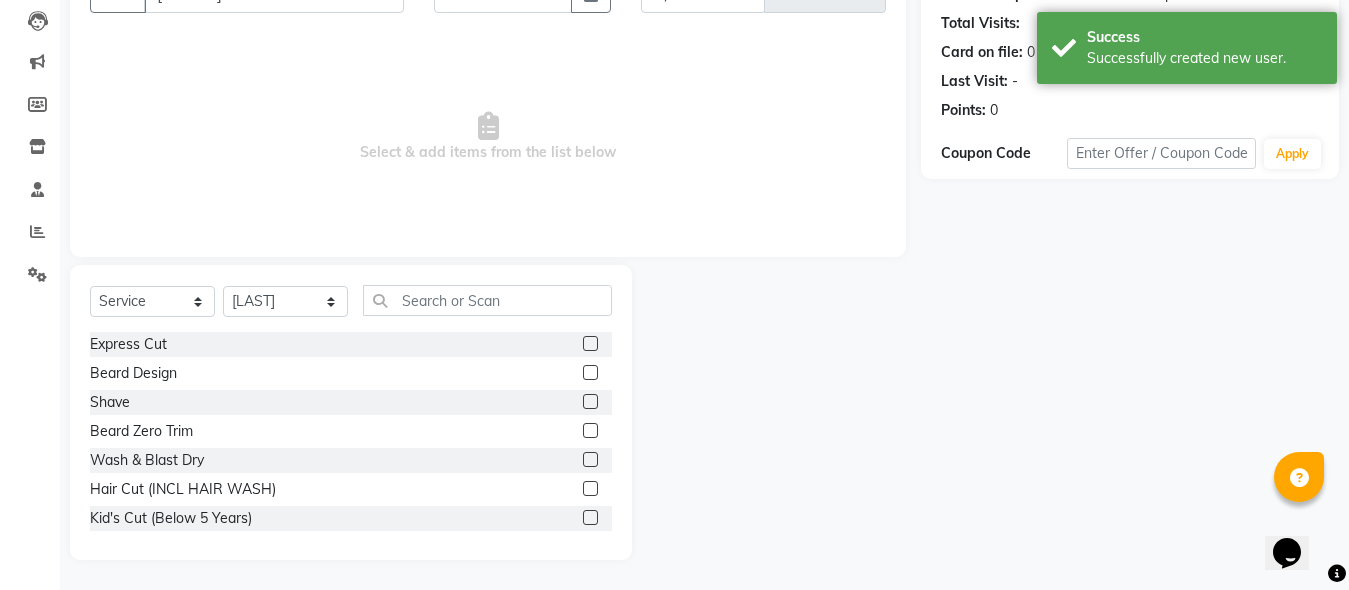 click 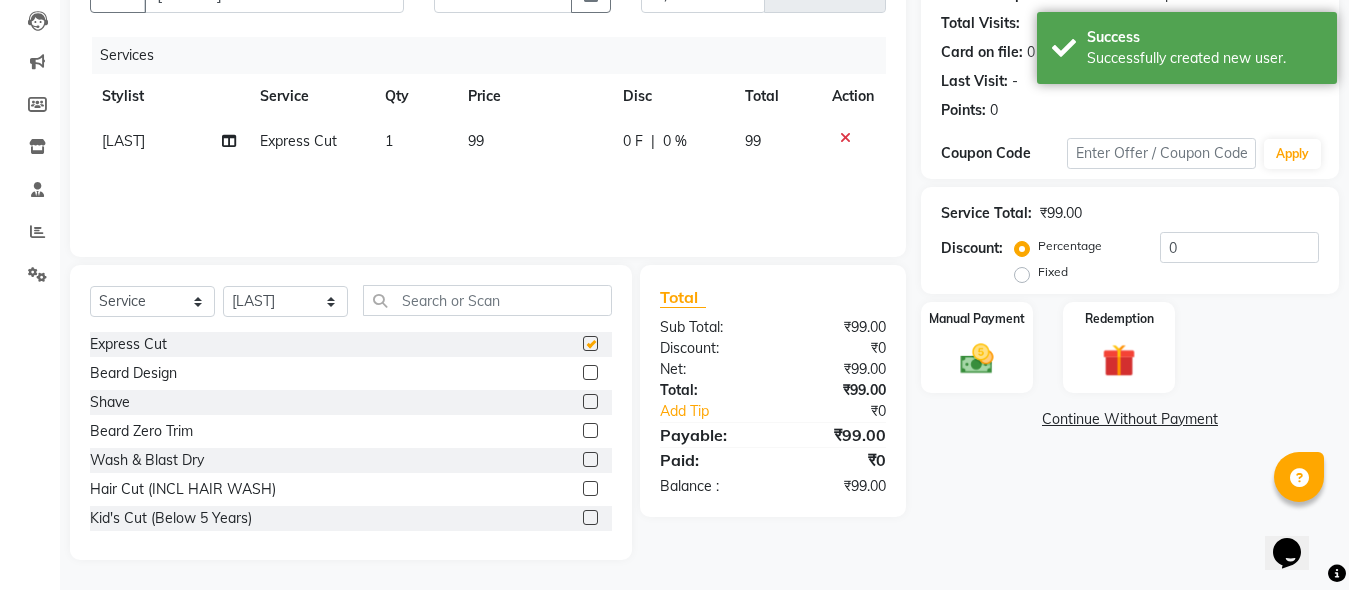 checkbox on "false" 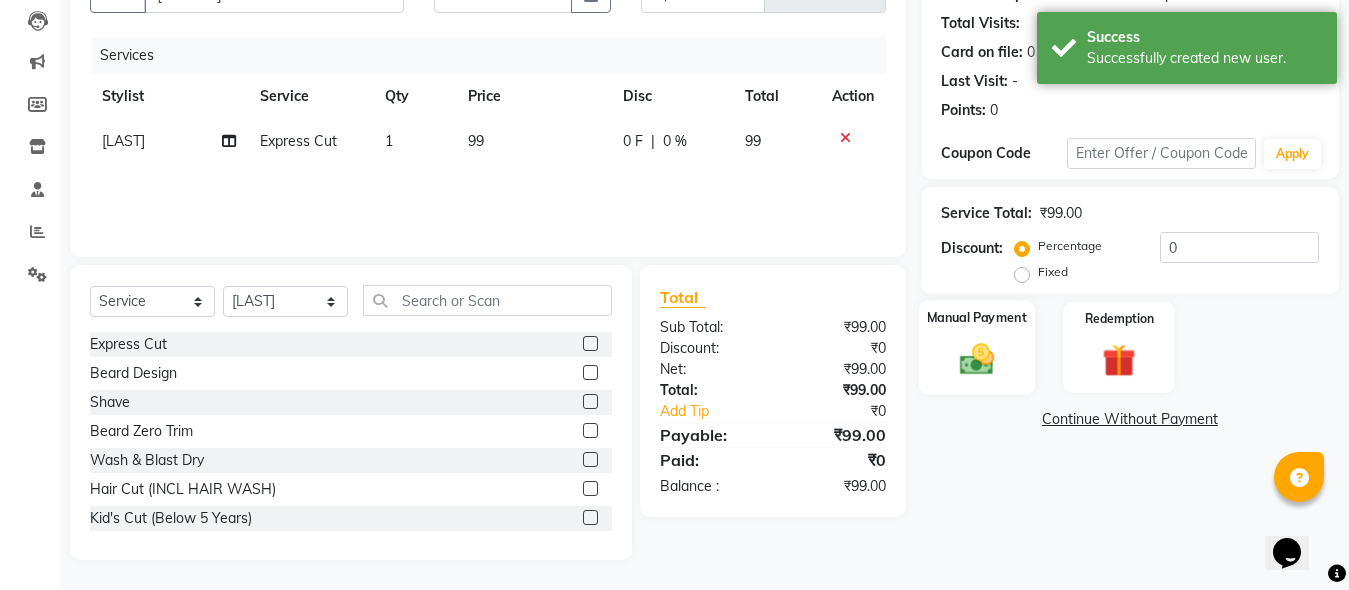 click 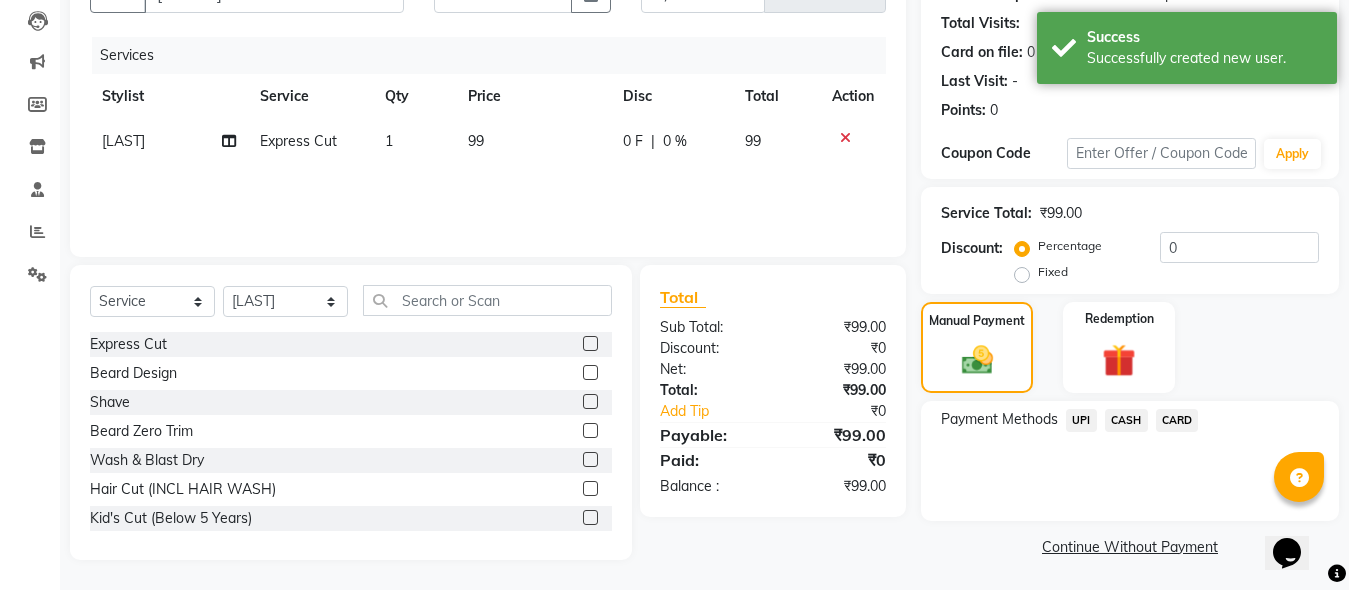 click on "CASH" 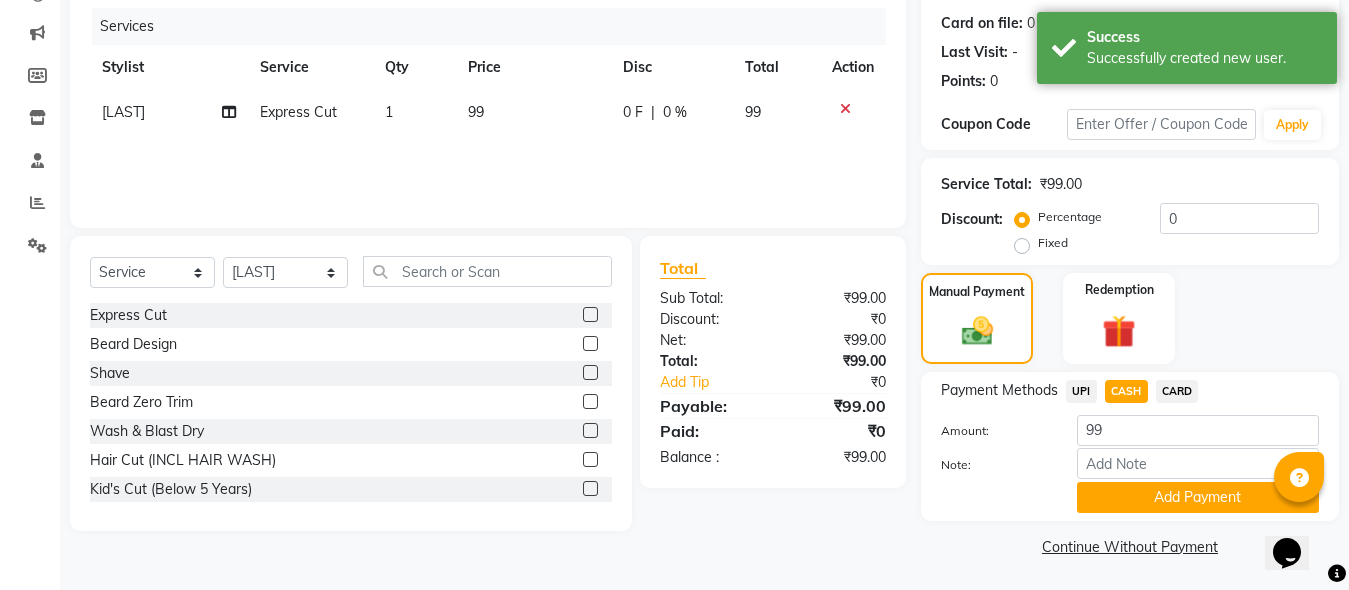 scroll, scrollTop: 242, scrollLeft: 0, axis: vertical 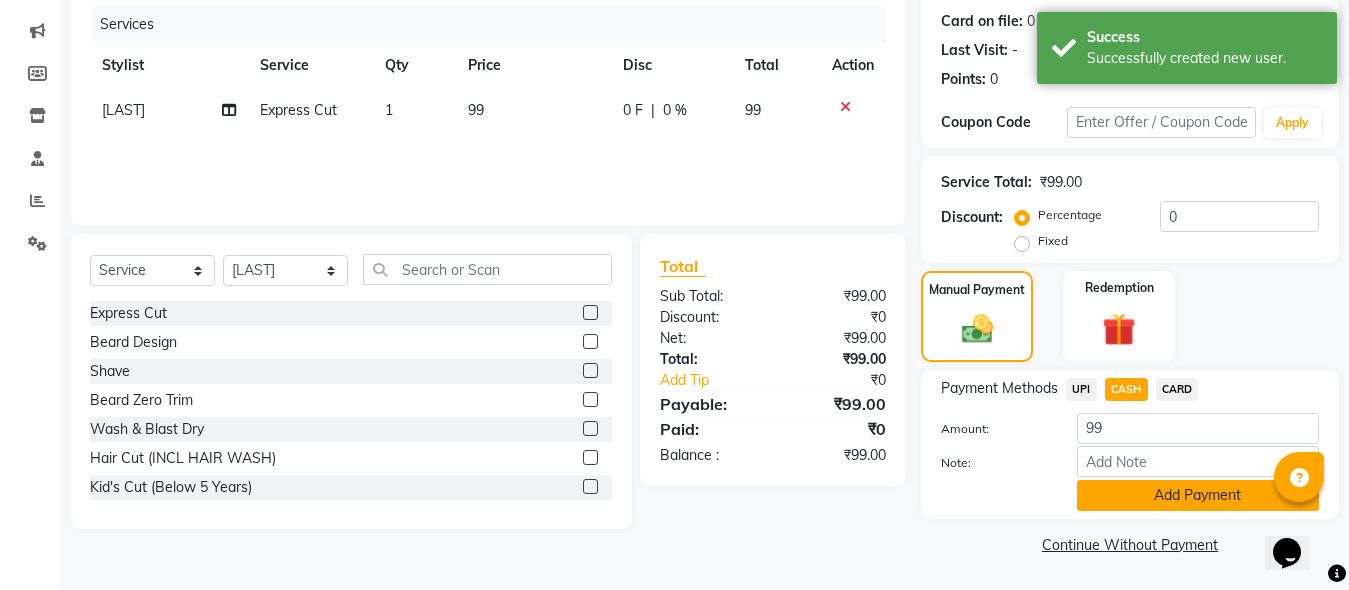 click on "Add Payment" 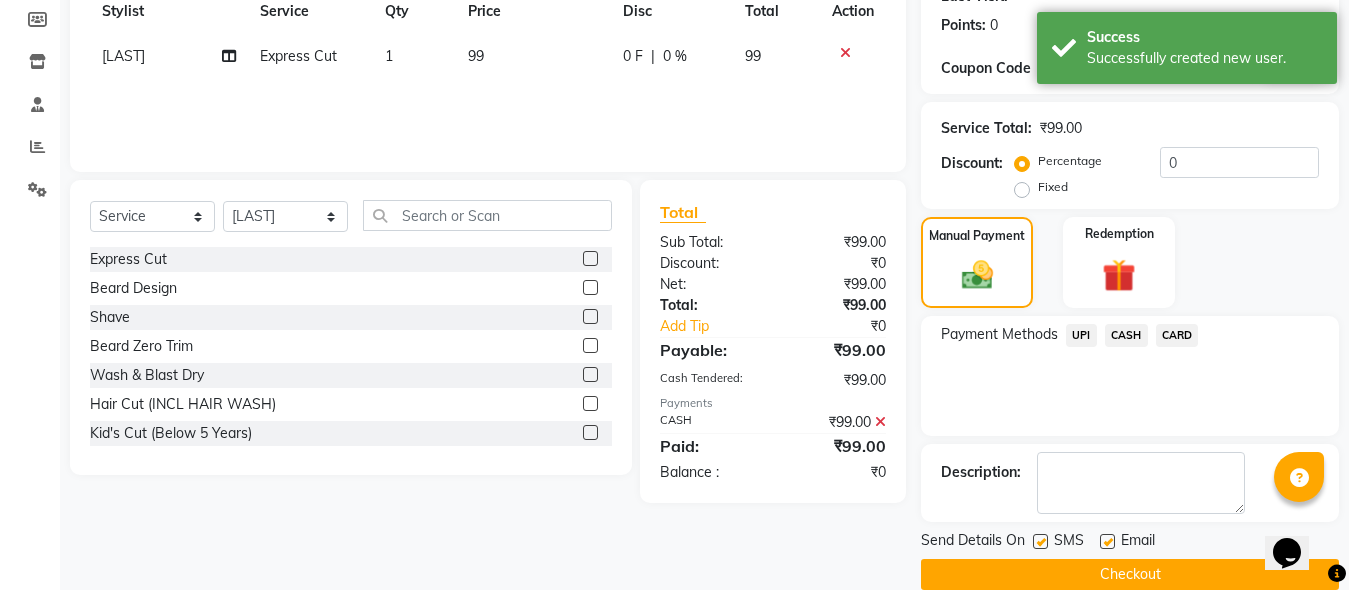 scroll, scrollTop: 326, scrollLeft: 0, axis: vertical 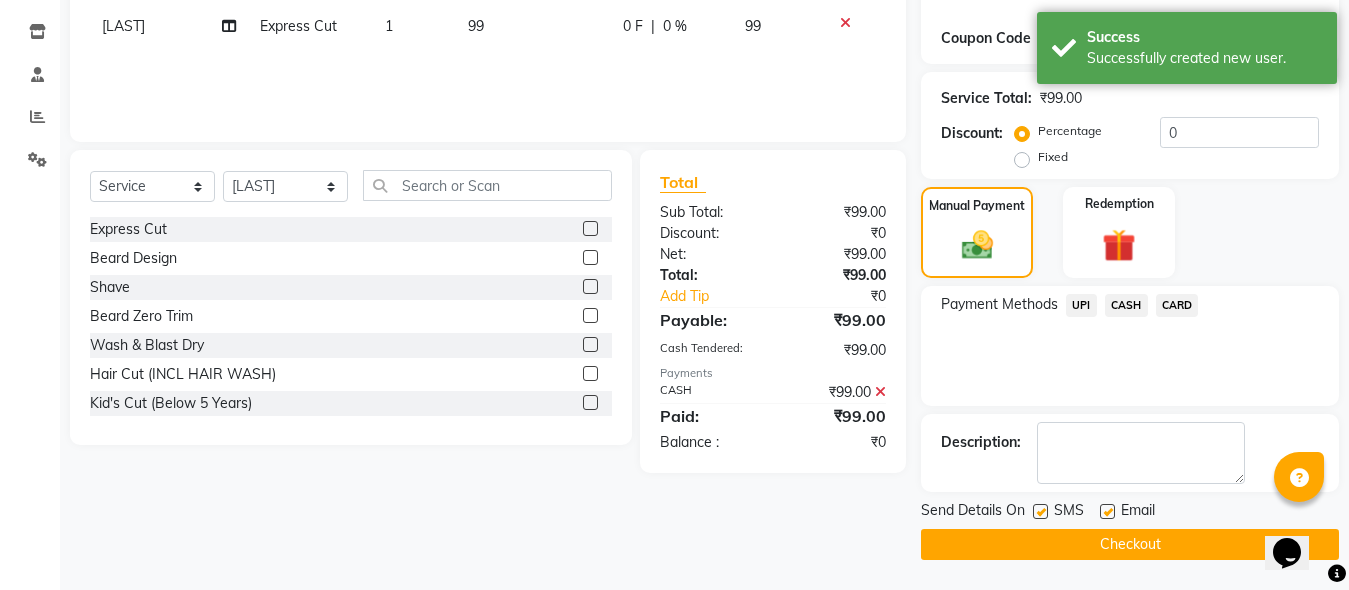 click on "Checkout" 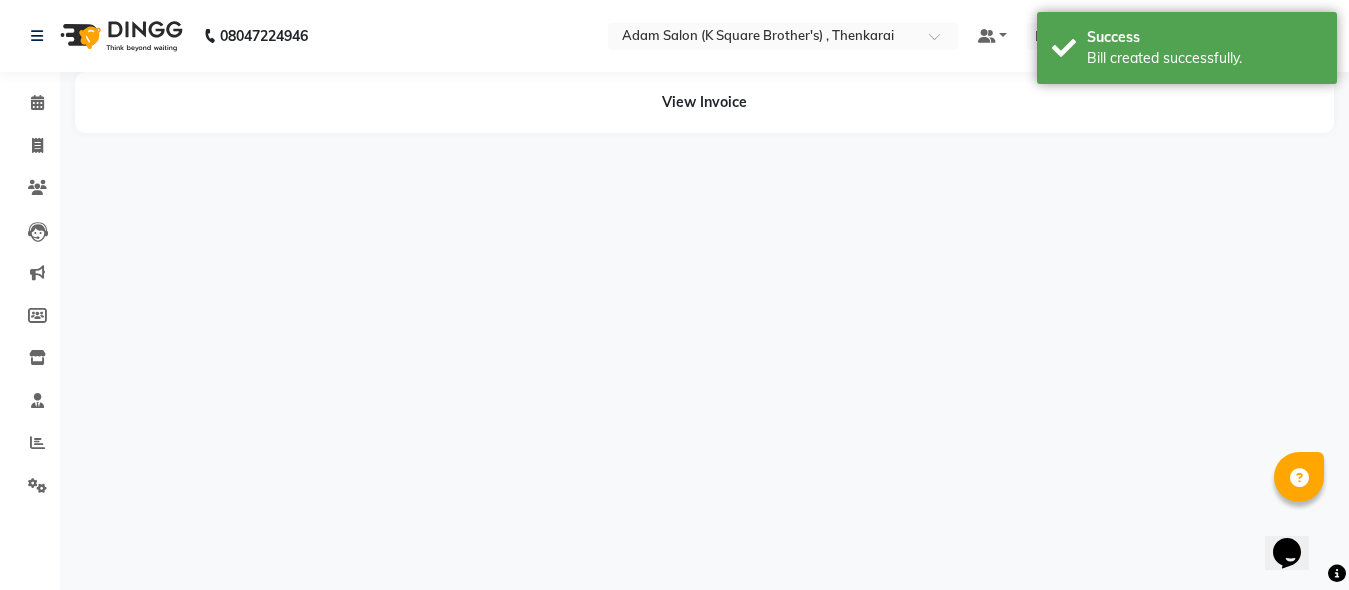scroll, scrollTop: 0, scrollLeft: 0, axis: both 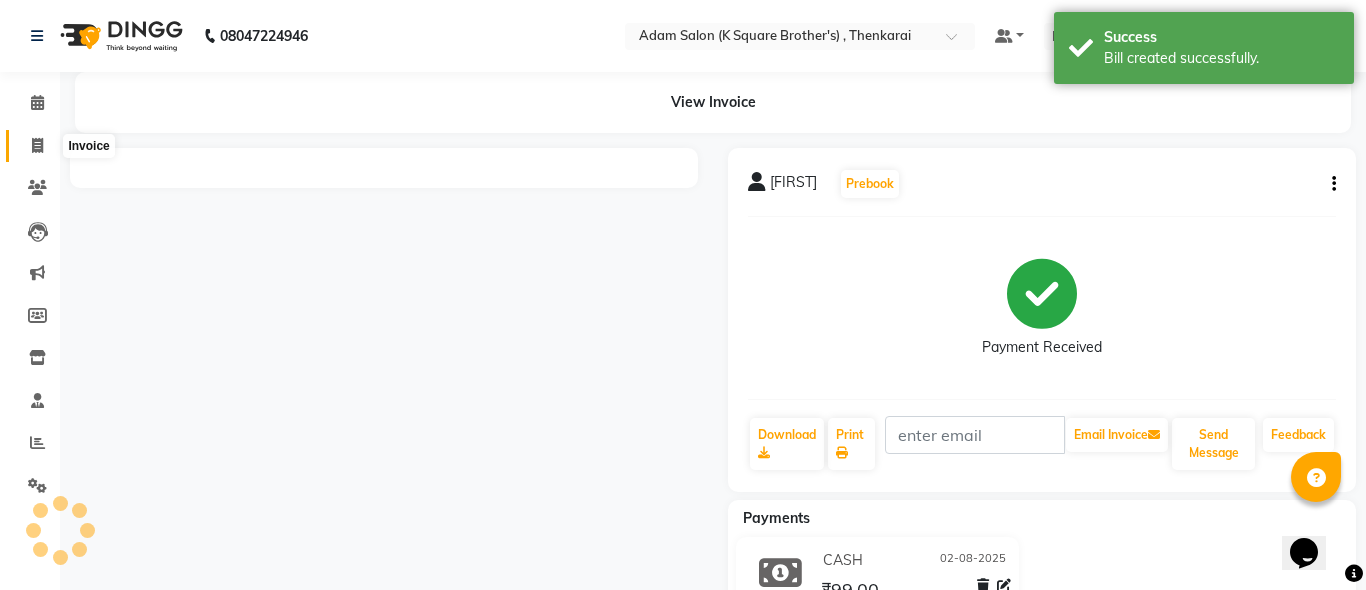 click 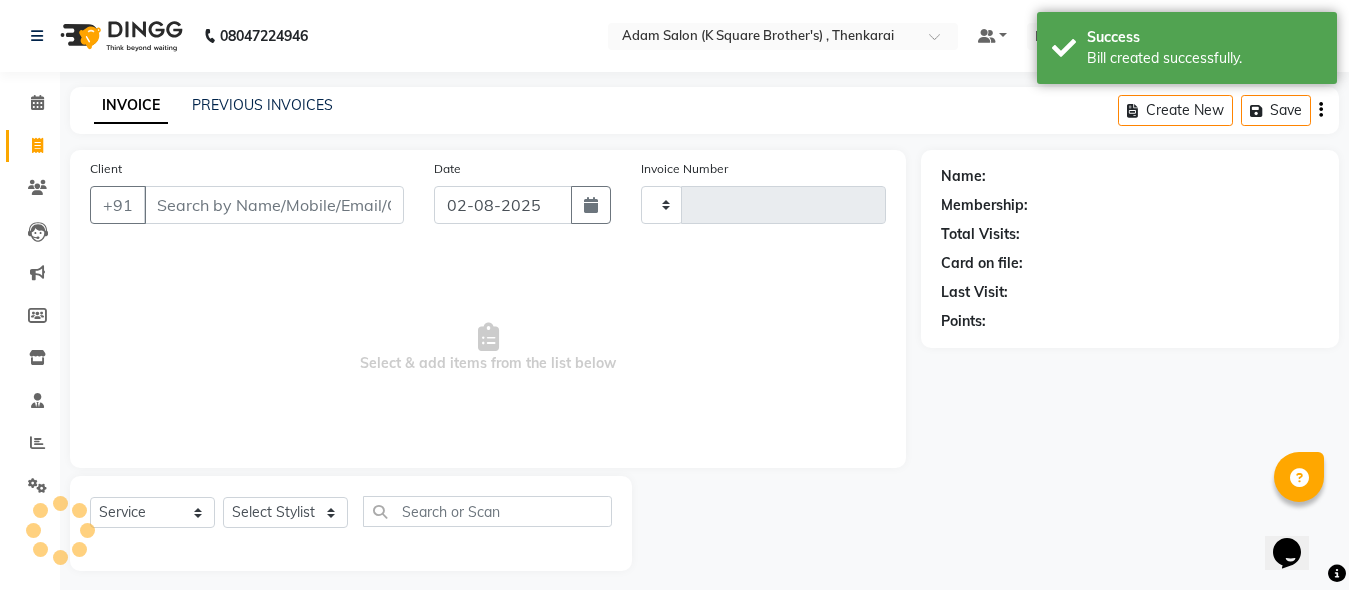 type on "2995" 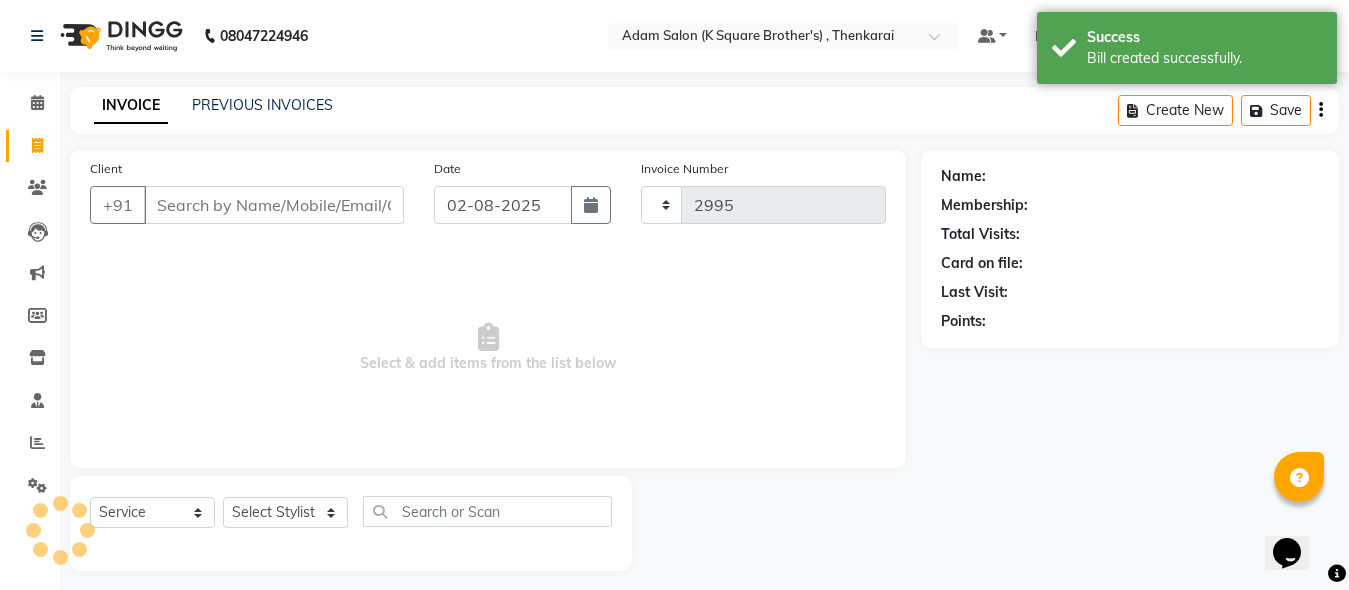 select on "8195" 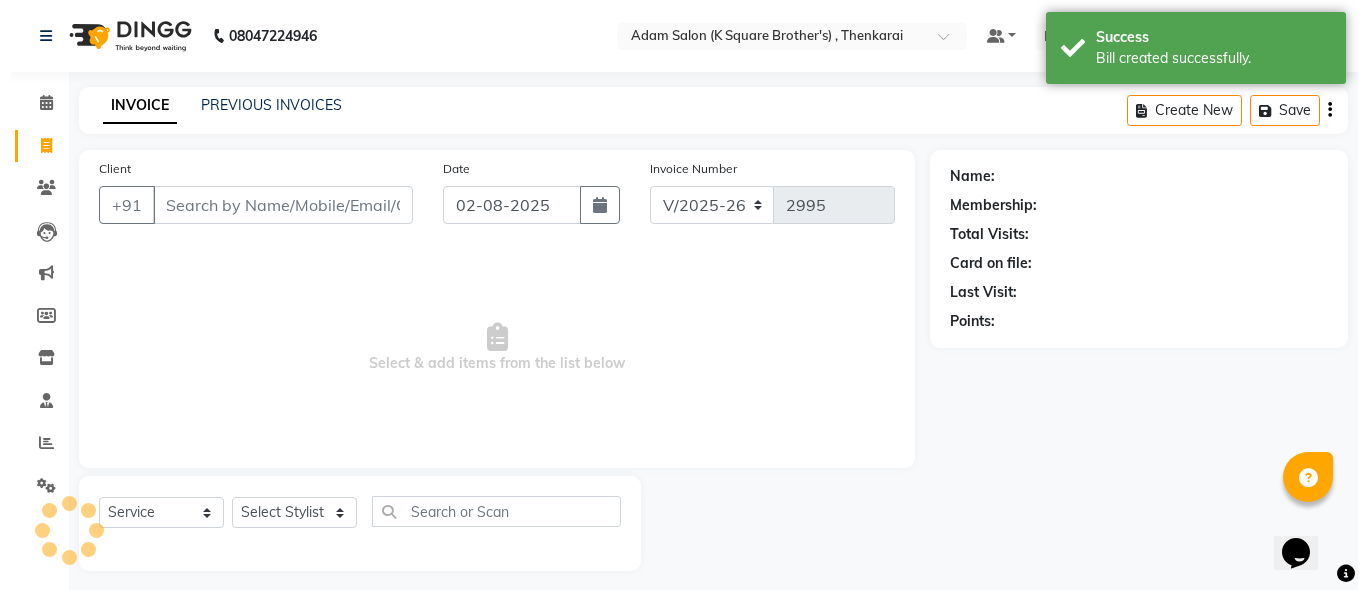 scroll, scrollTop: 11, scrollLeft: 0, axis: vertical 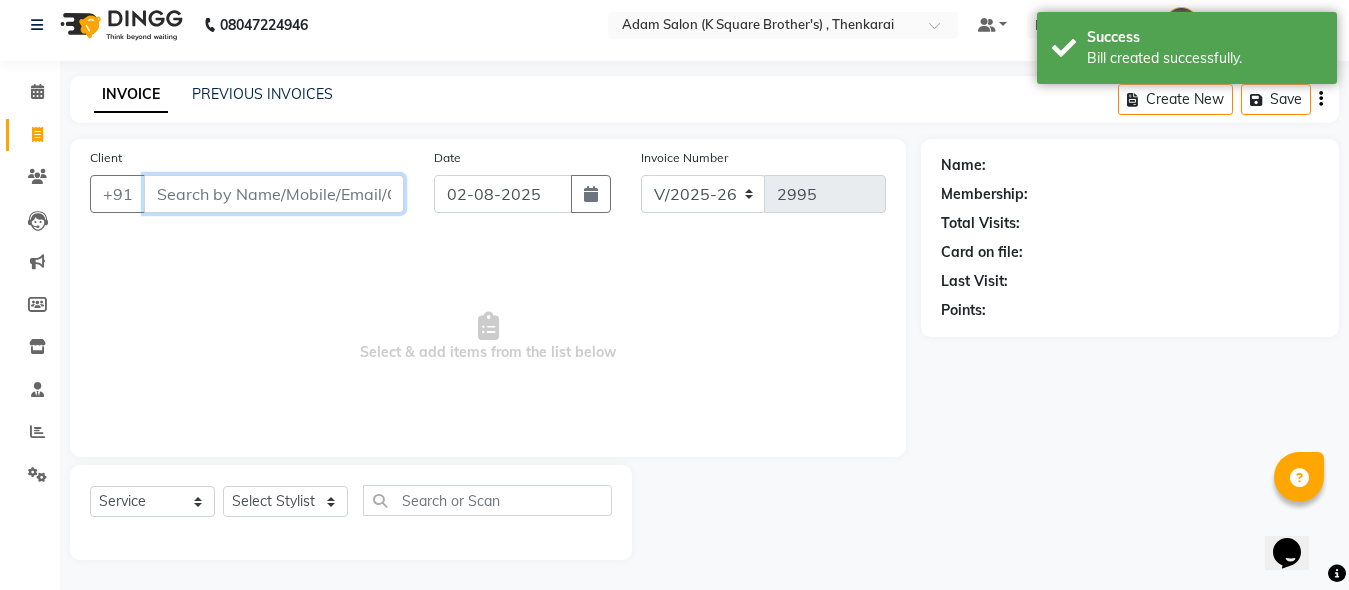paste on "[PHONE]" 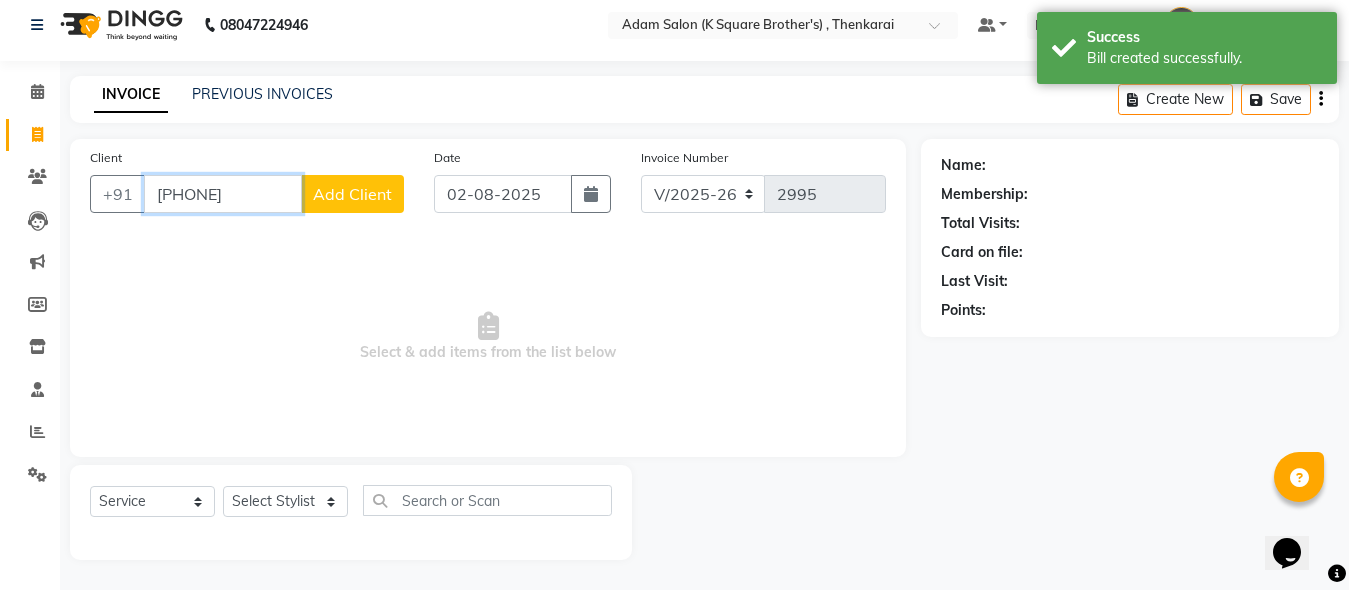 type on "[PHONE]" 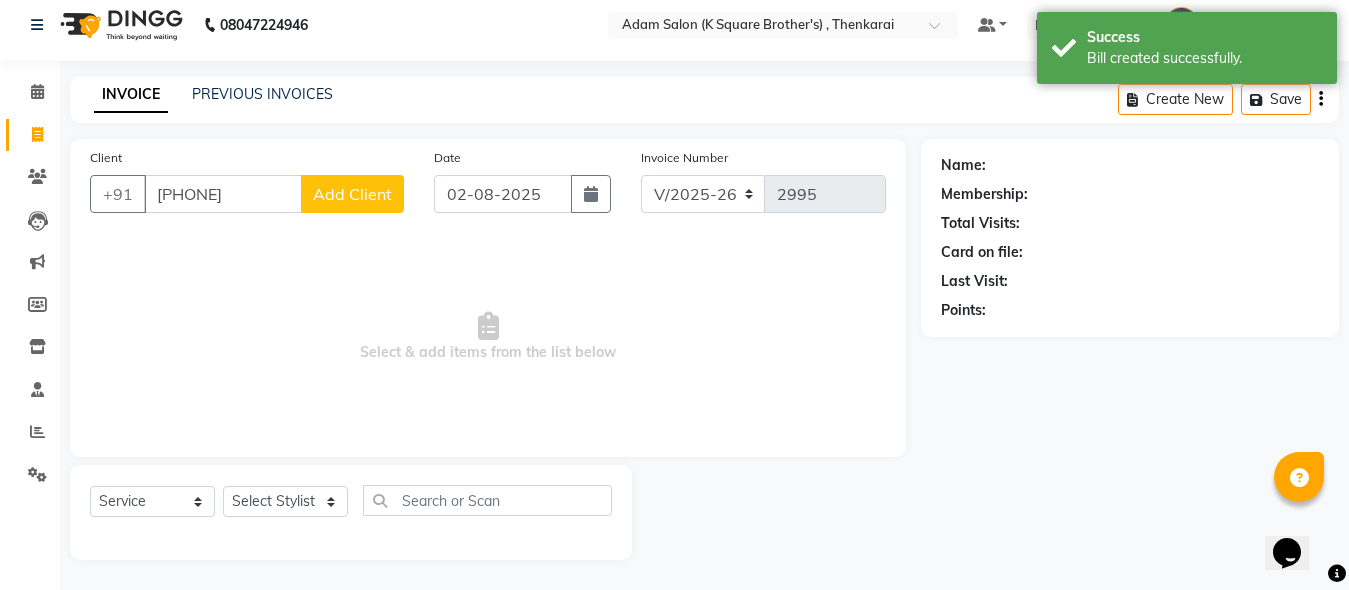 click on "Add Client" 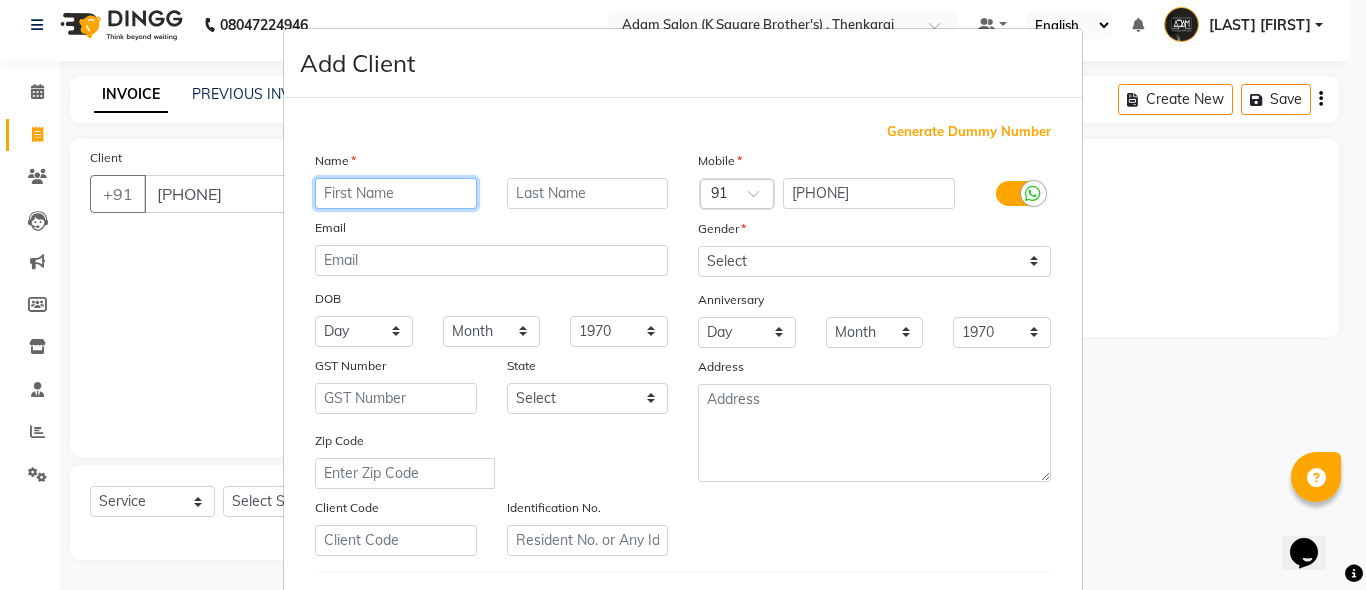 paste on "[LAST]" 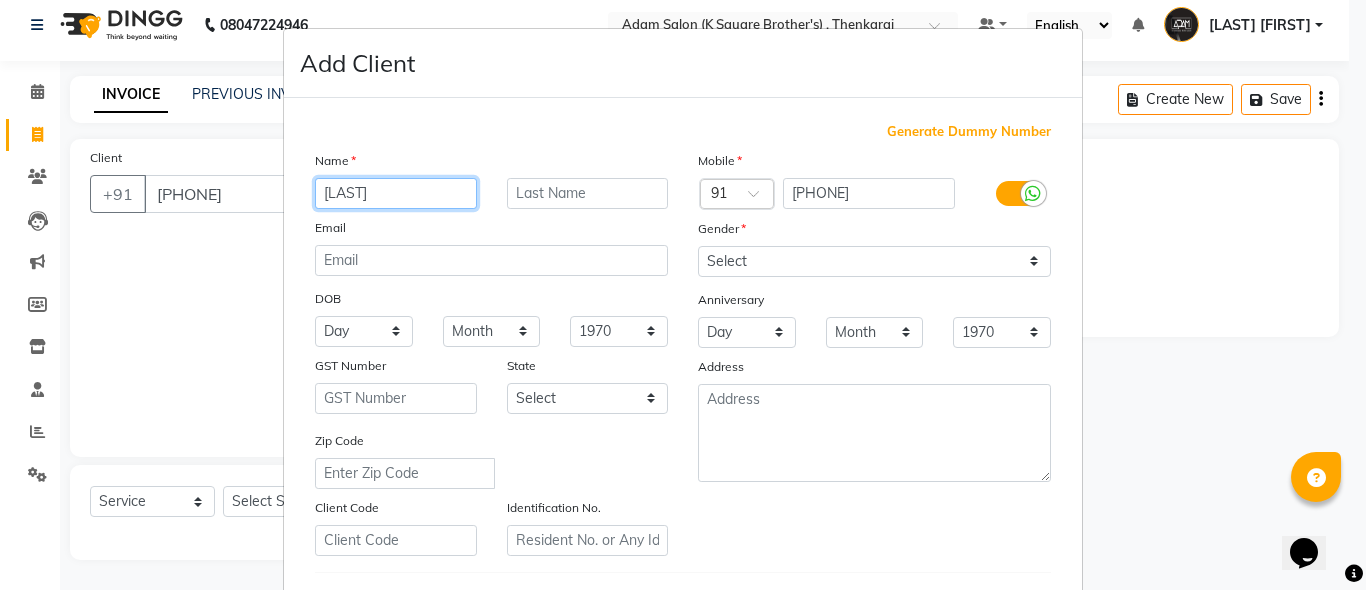type on "[LAST]" 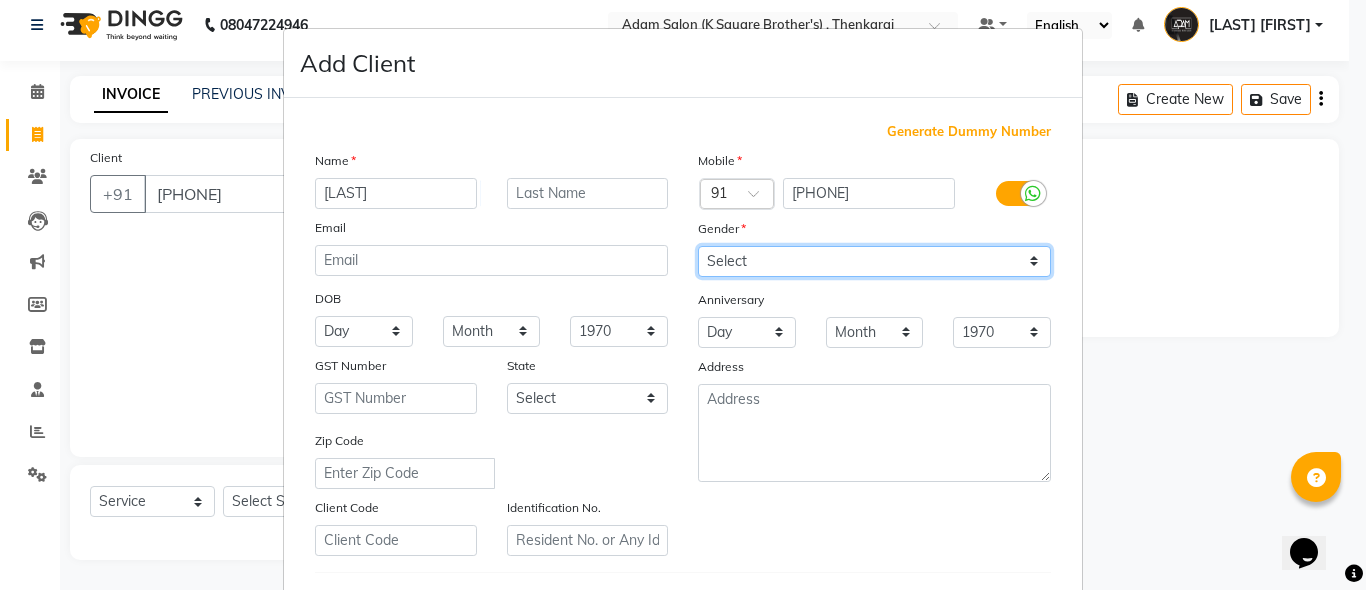 click on "Select Male Female Other Prefer Not To Say" at bounding box center [874, 261] 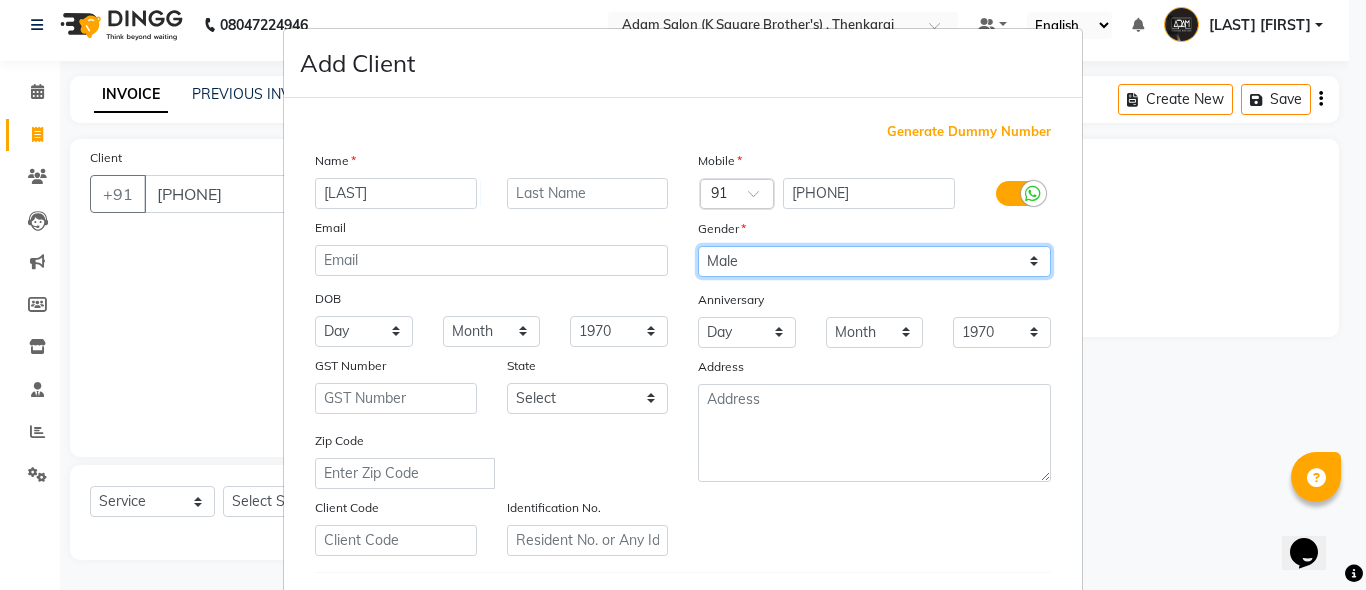 click on "Select Male Female Other Prefer Not To Say" at bounding box center (874, 261) 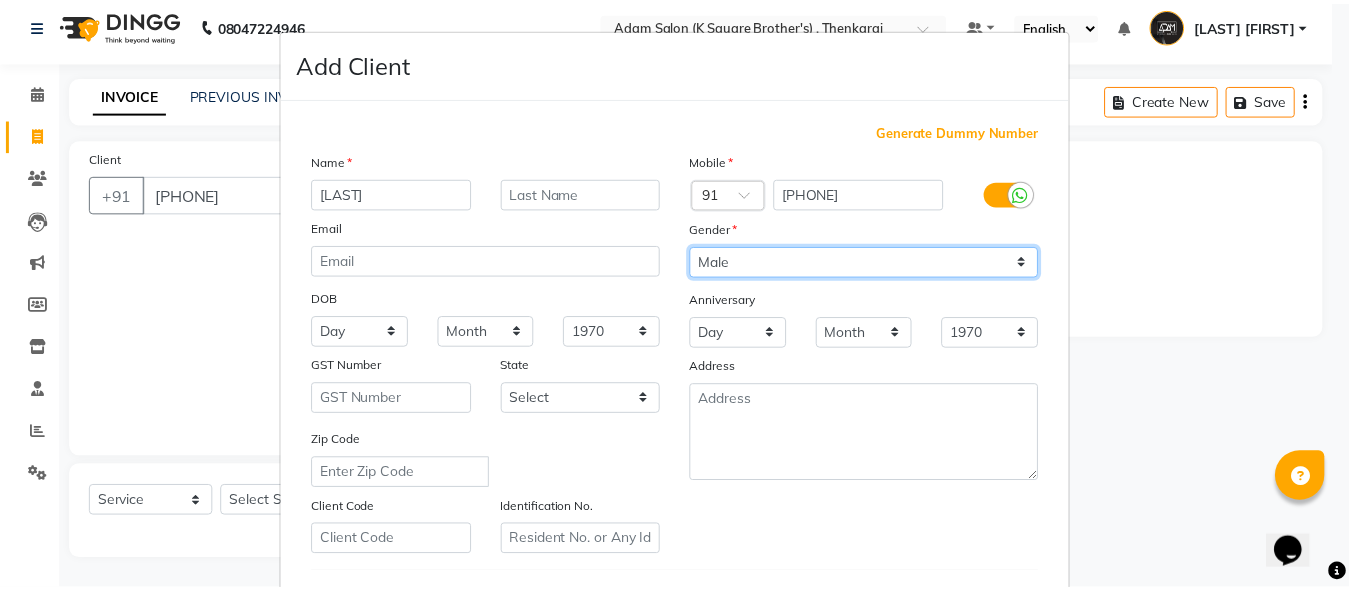 scroll, scrollTop: 333, scrollLeft: 0, axis: vertical 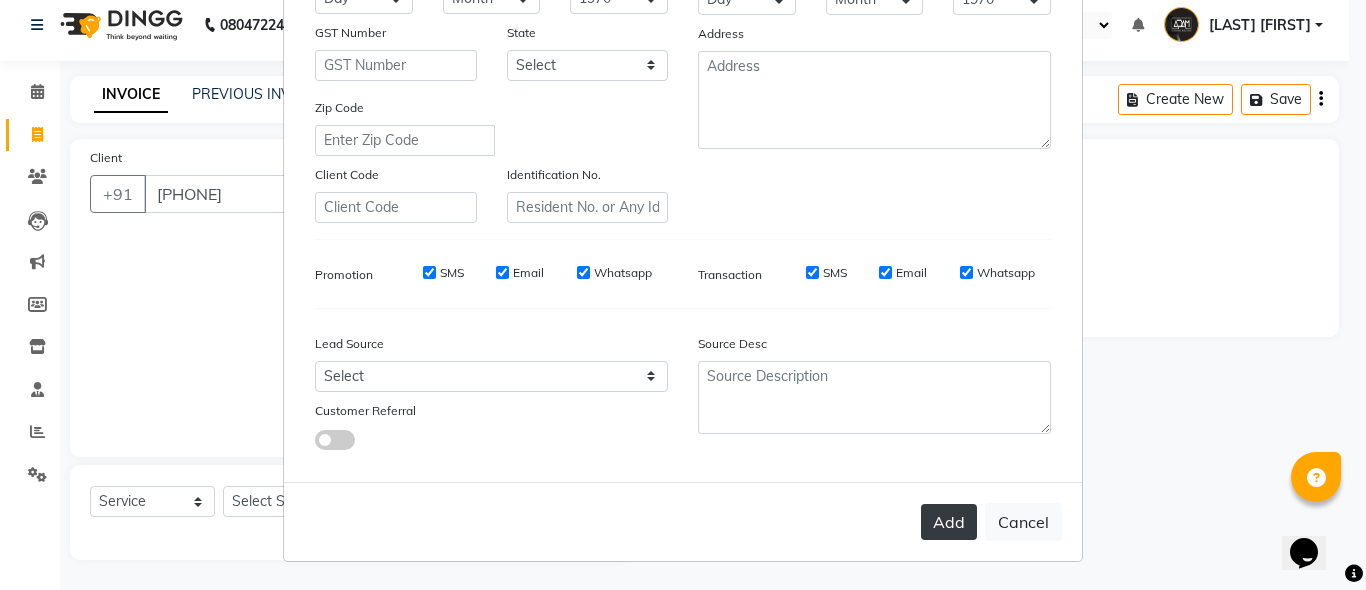 click on "Add" at bounding box center (949, 522) 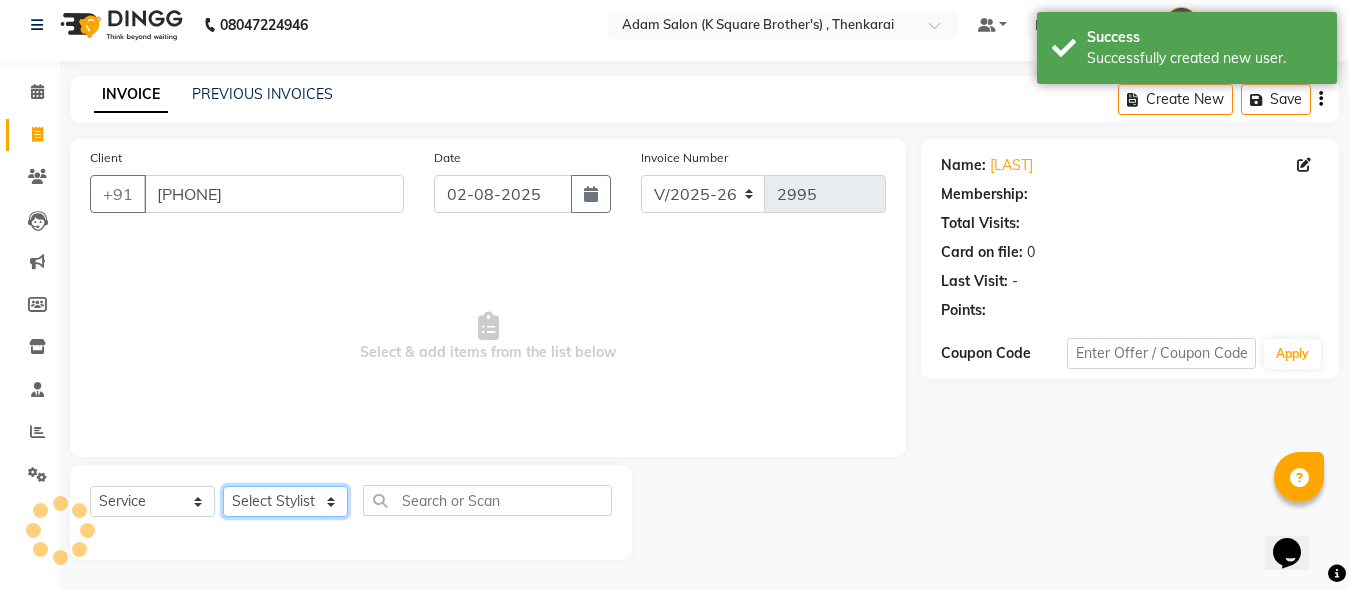 click on "Select Stylist [FIRST] [LAST] [FIRST] [LAST] [FIRST] [LAST]" 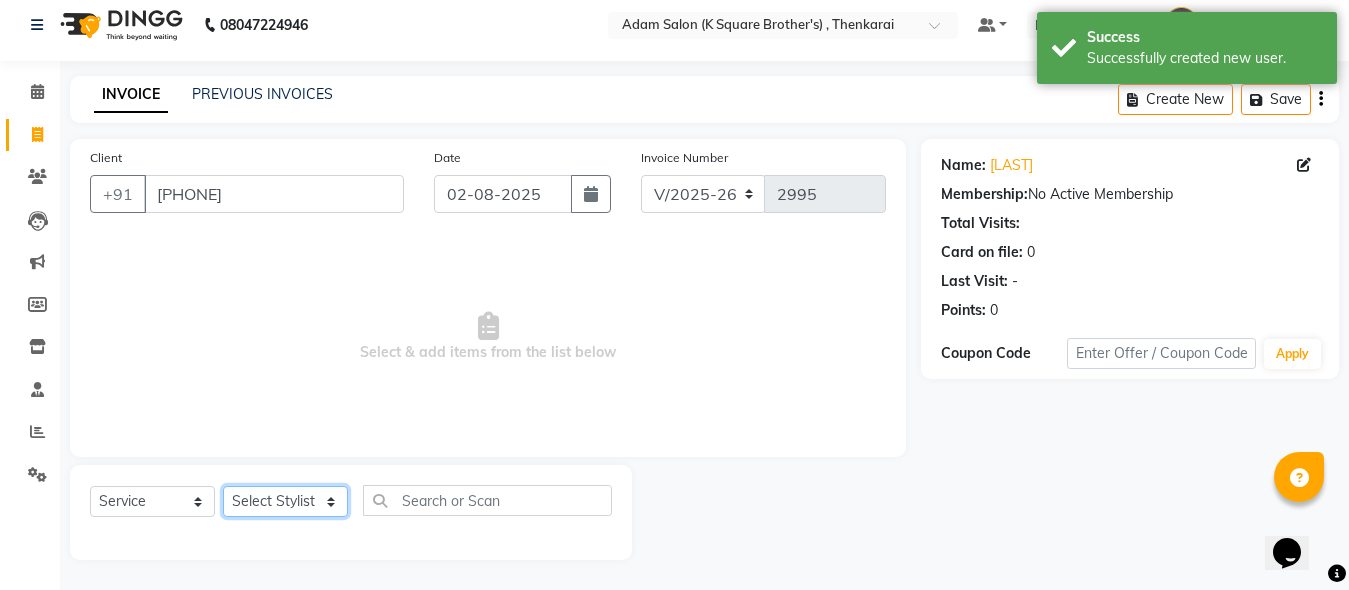select on "78097" 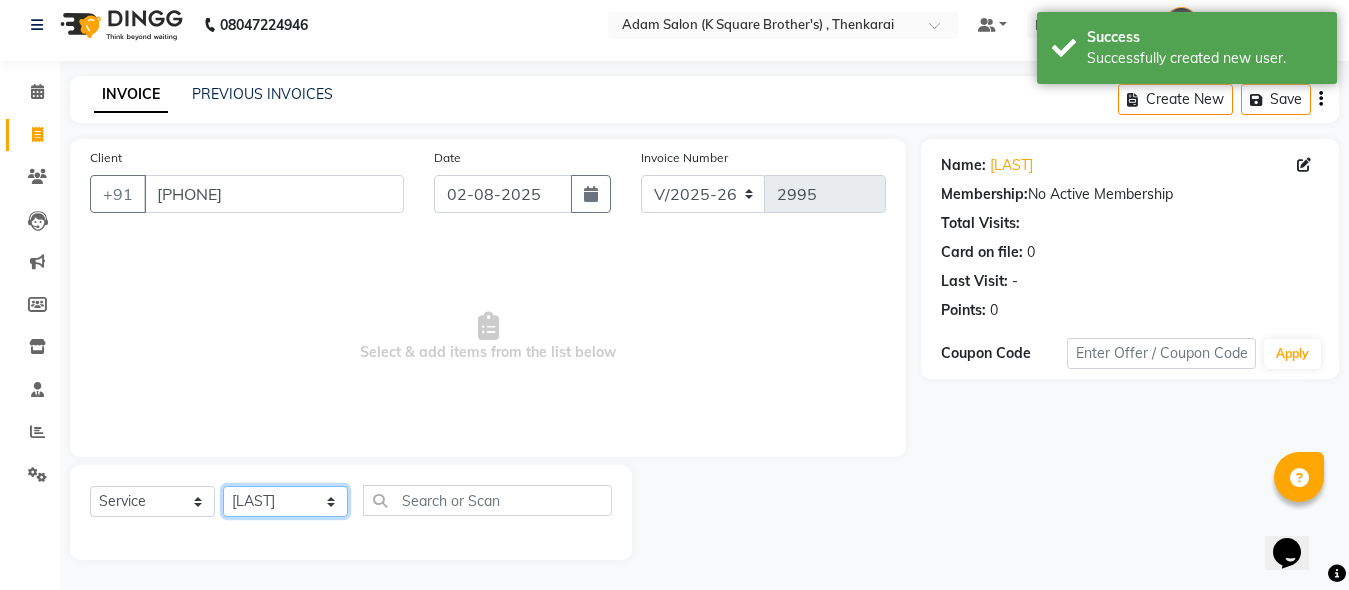 click on "Select Stylist [FIRST] [LAST] [FIRST] [LAST] [FIRST] [LAST]" 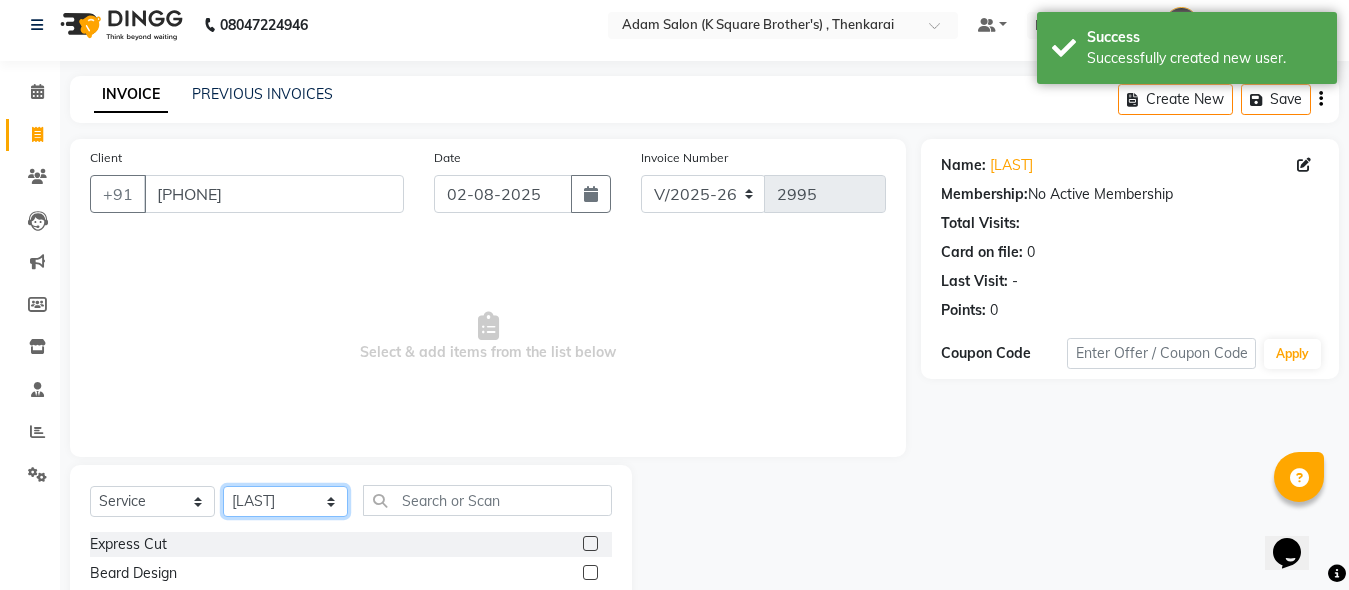 scroll, scrollTop: 211, scrollLeft: 0, axis: vertical 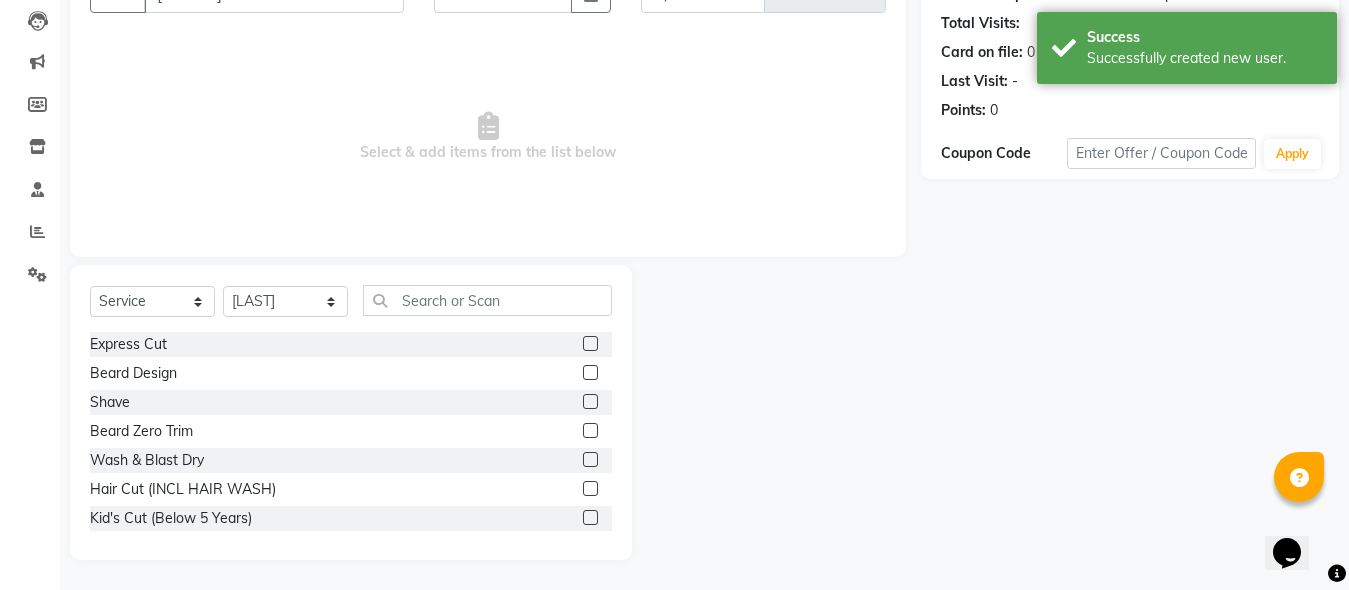 click 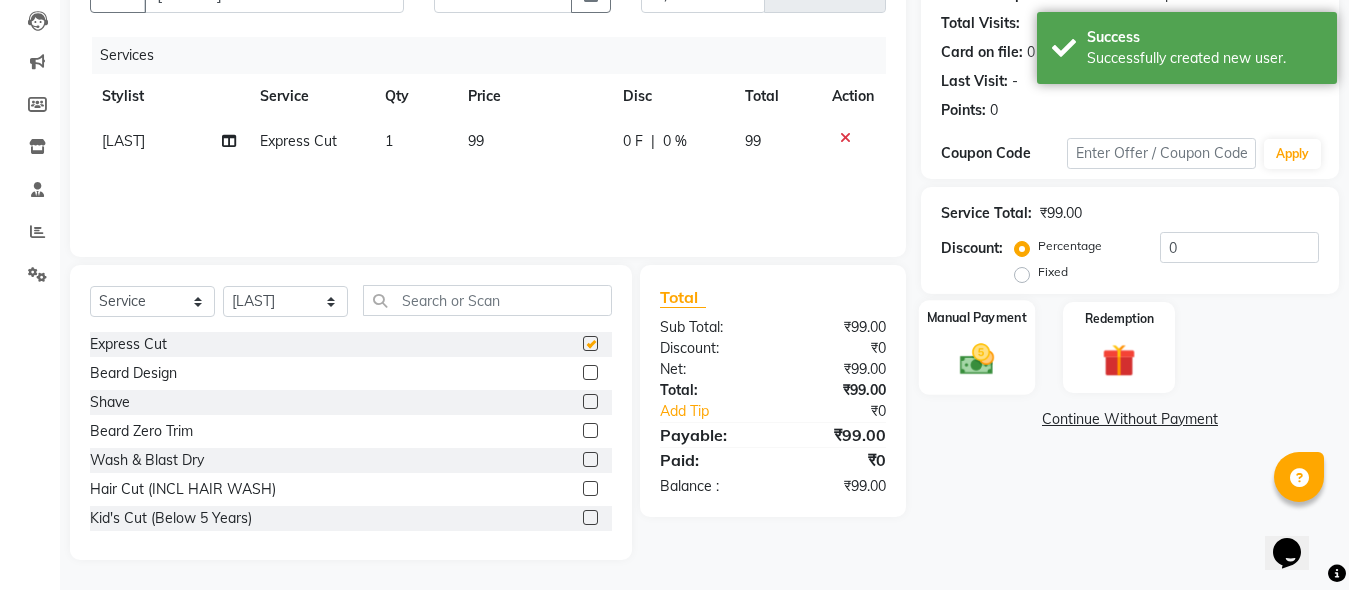 checkbox on "false" 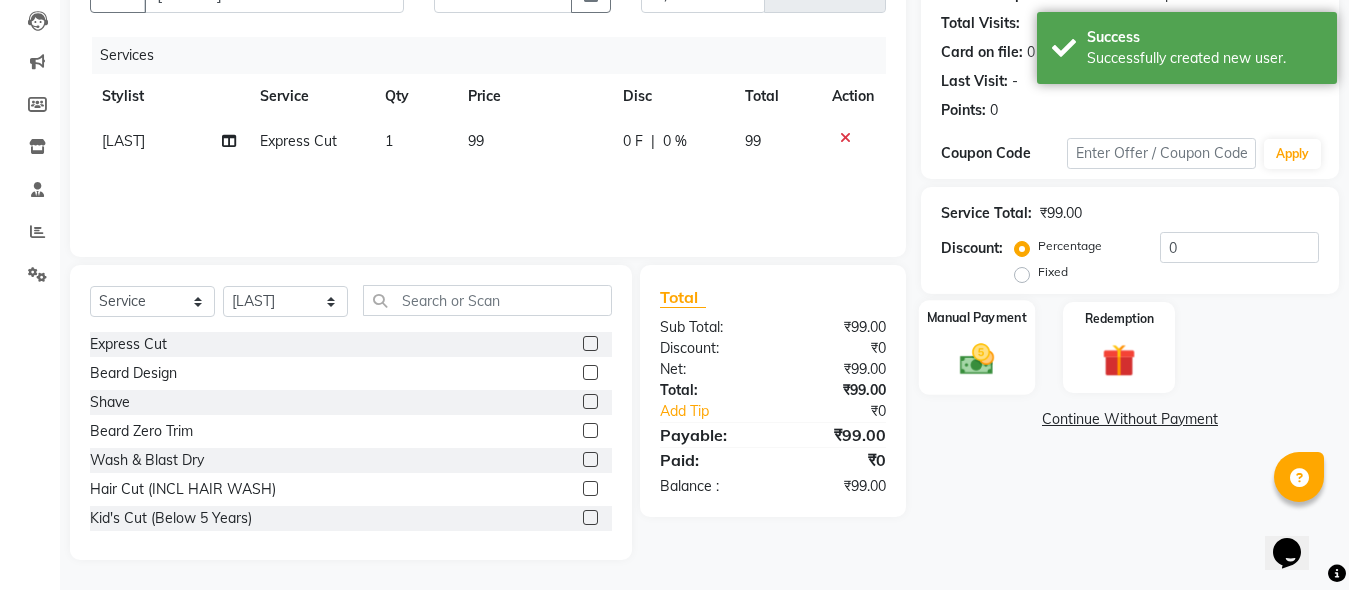 click on "Manual Payment" 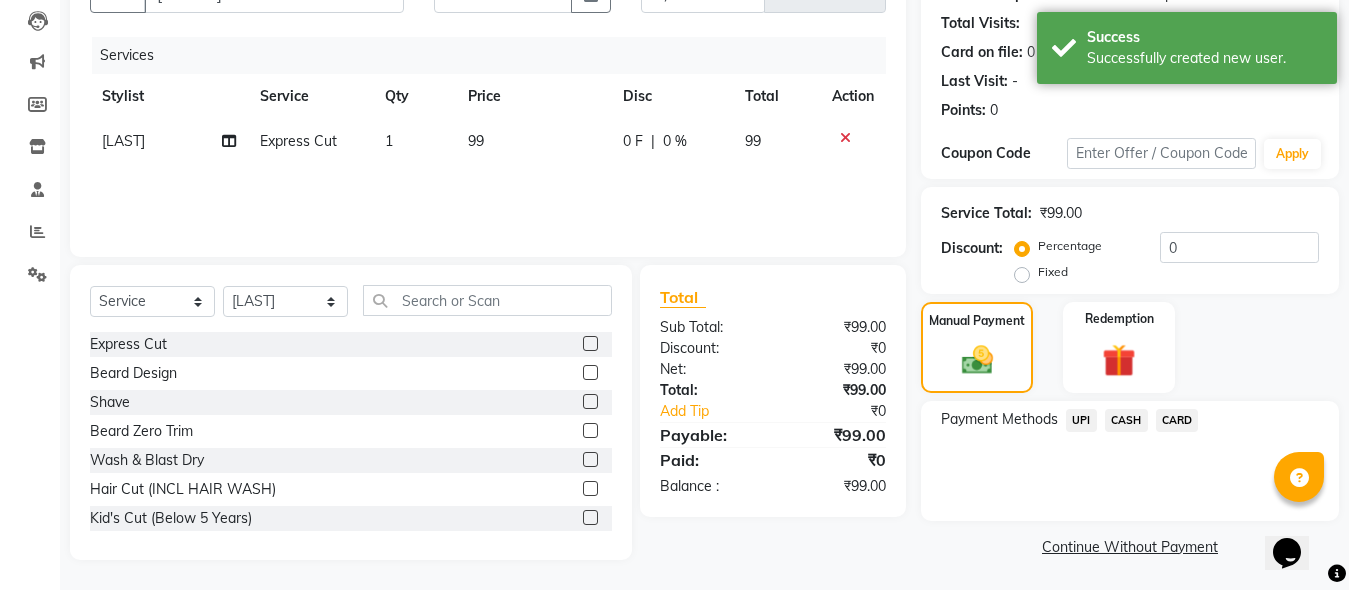 click on "CASH" 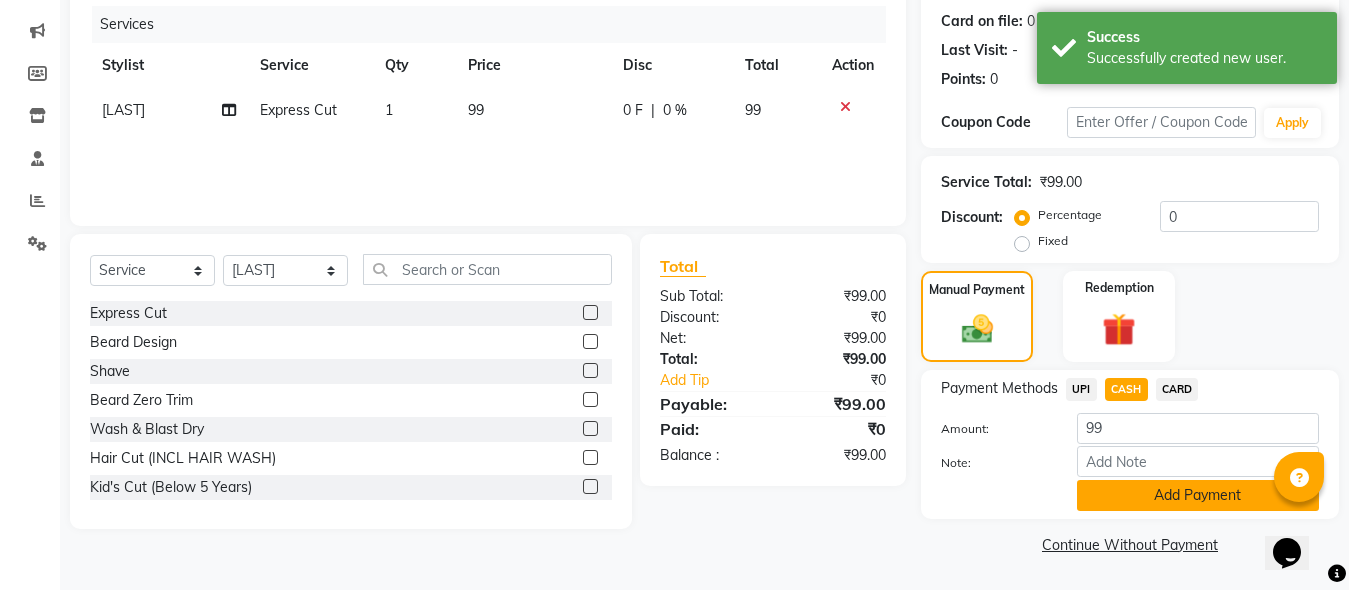 click on "Add Payment" 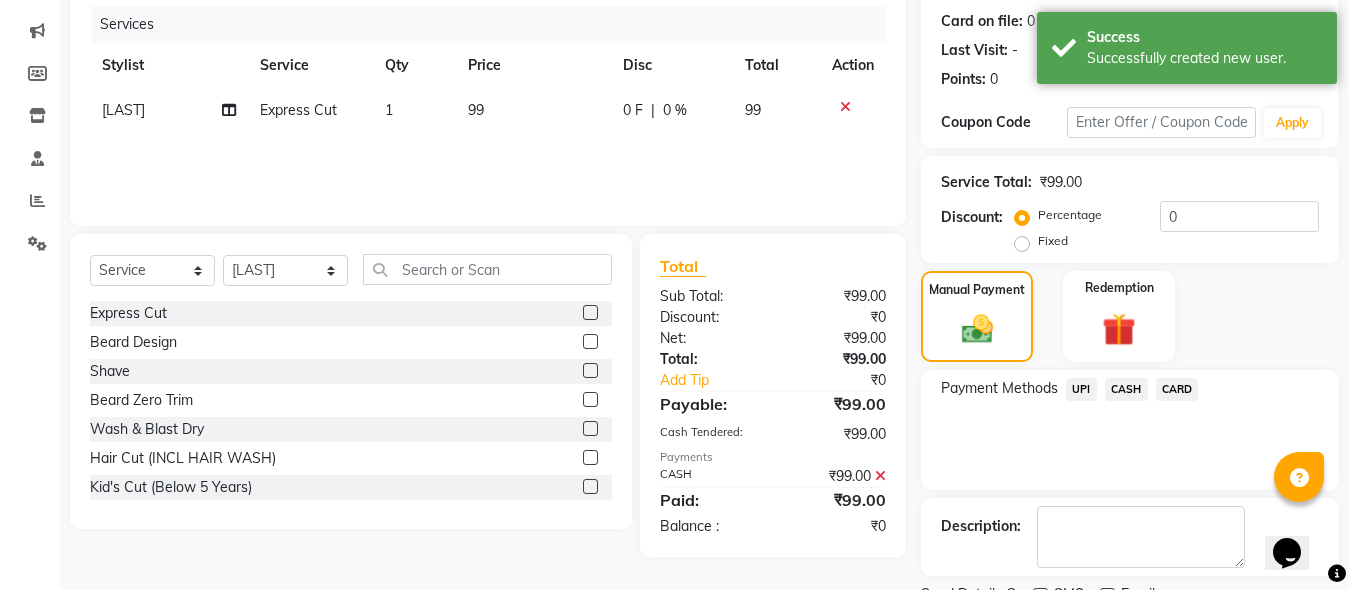 scroll, scrollTop: 326, scrollLeft: 0, axis: vertical 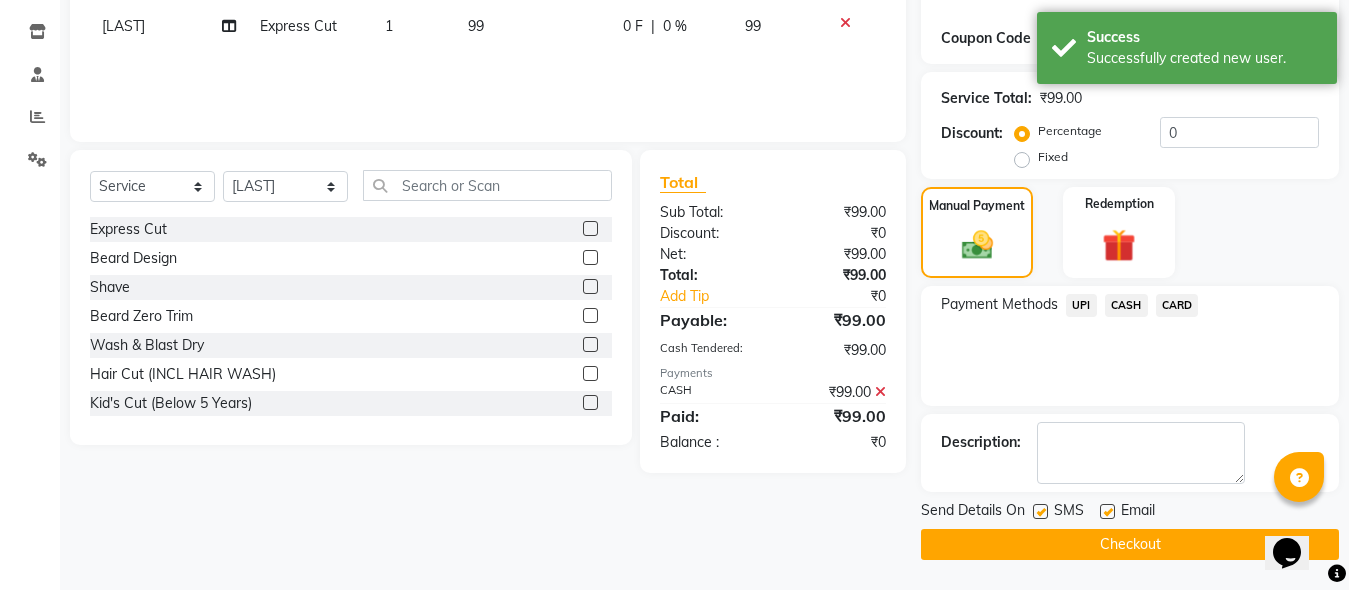 click on "Checkout" 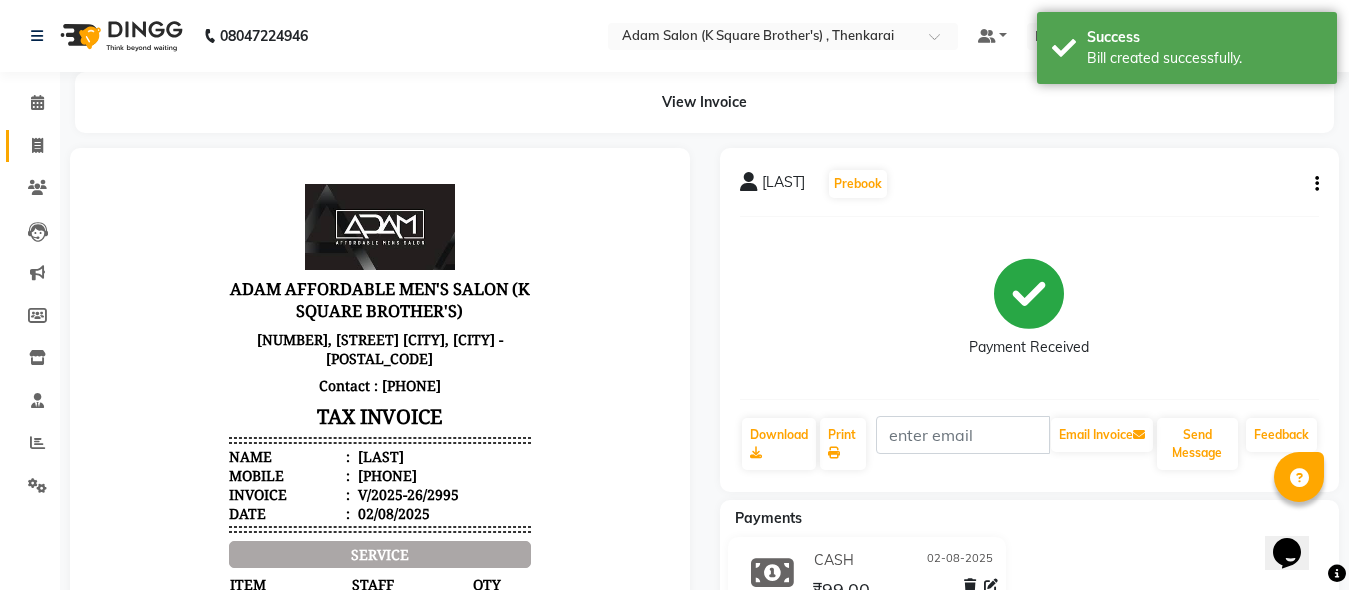 scroll, scrollTop: 0, scrollLeft: 0, axis: both 